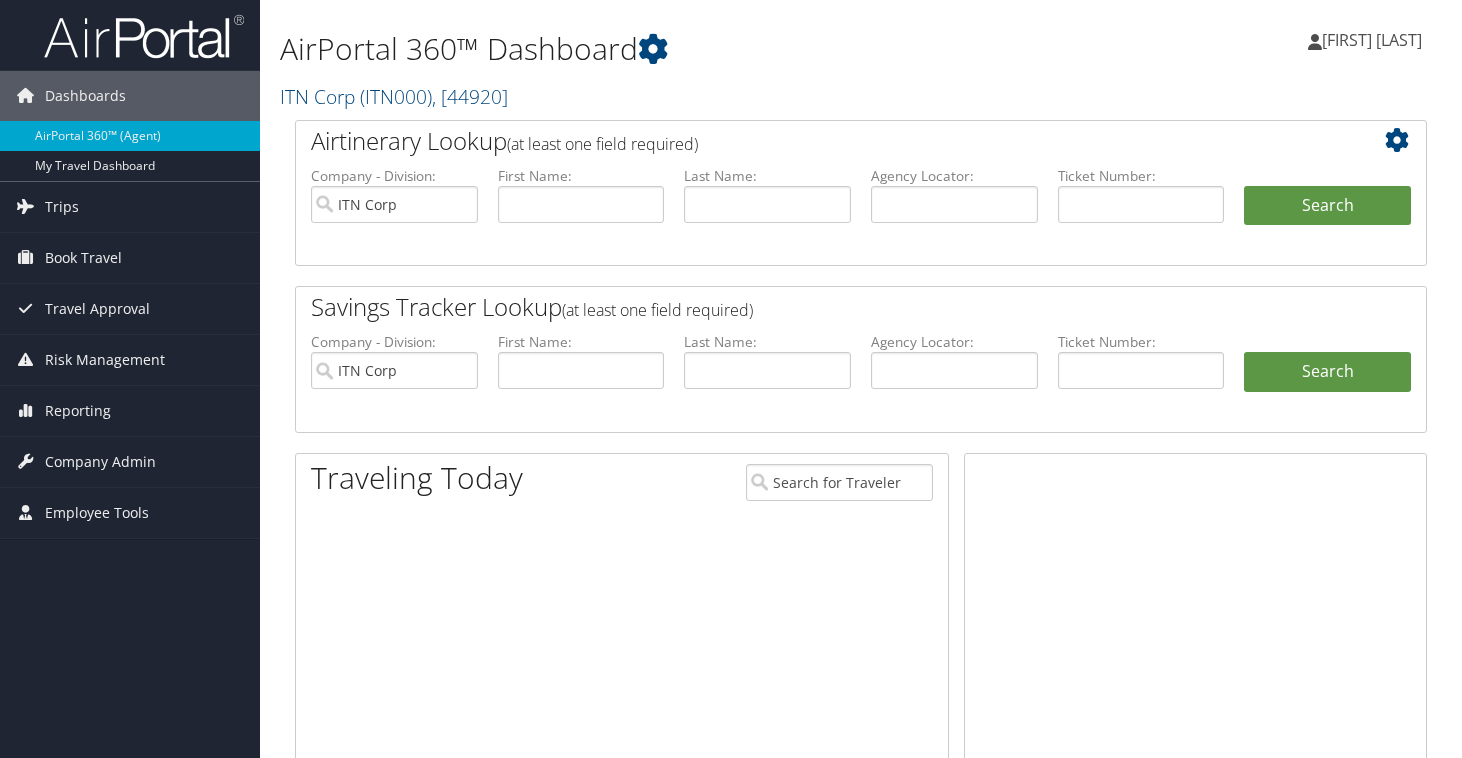 scroll, scrollTop: 0, scrollLeft: 0, axis: both 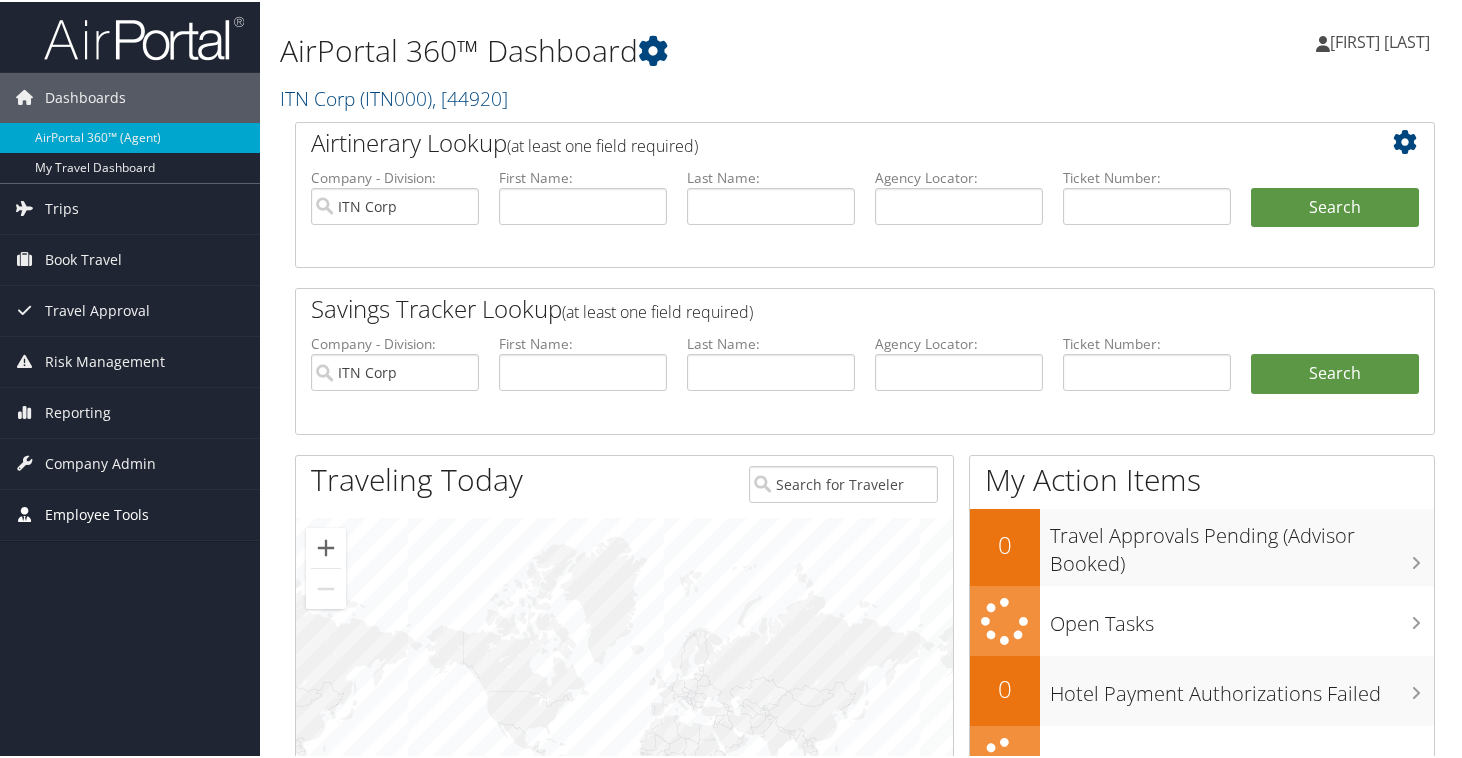 click on "Employee Tools" at bounding box center (97, 513) 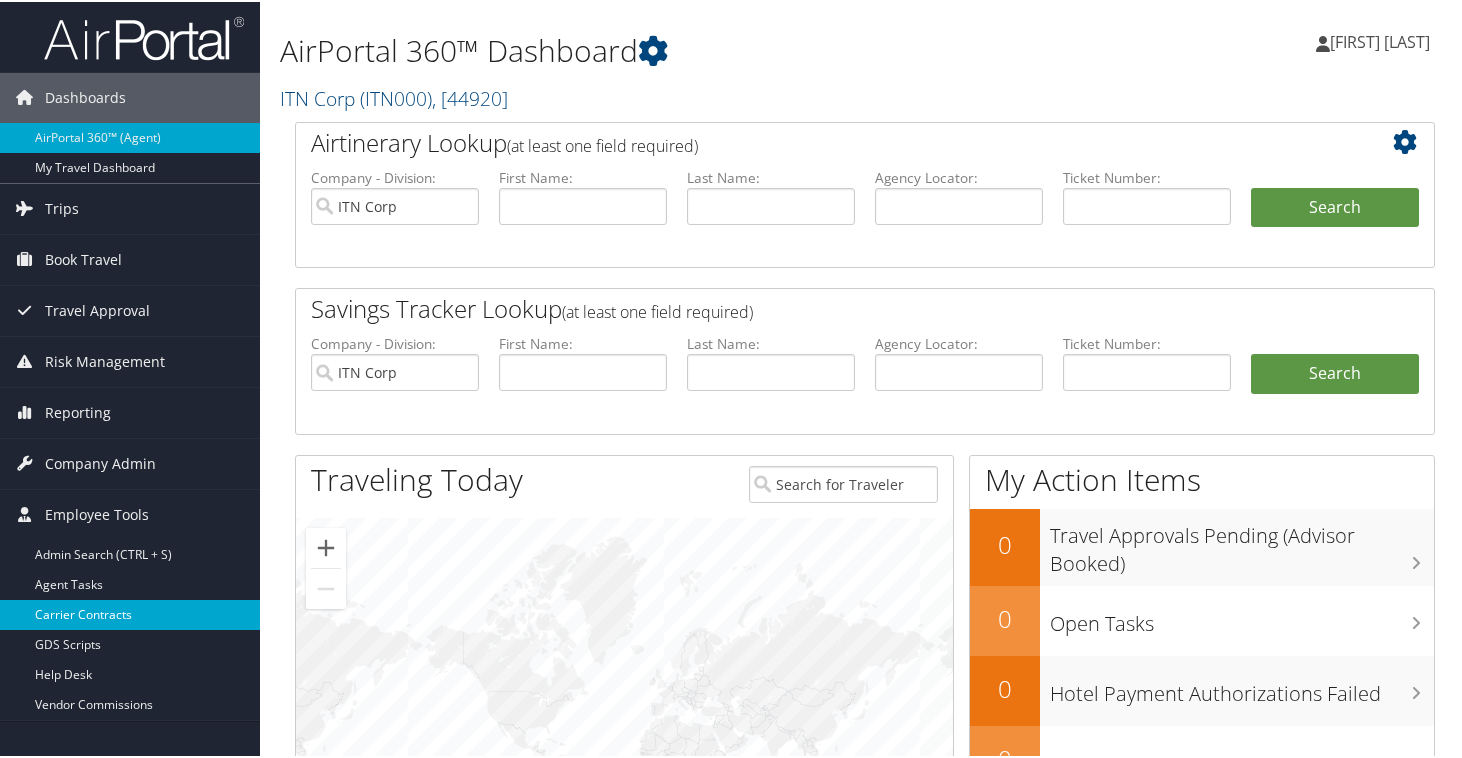 click on "Carrier Contracts" at bounding box center (130, 613) 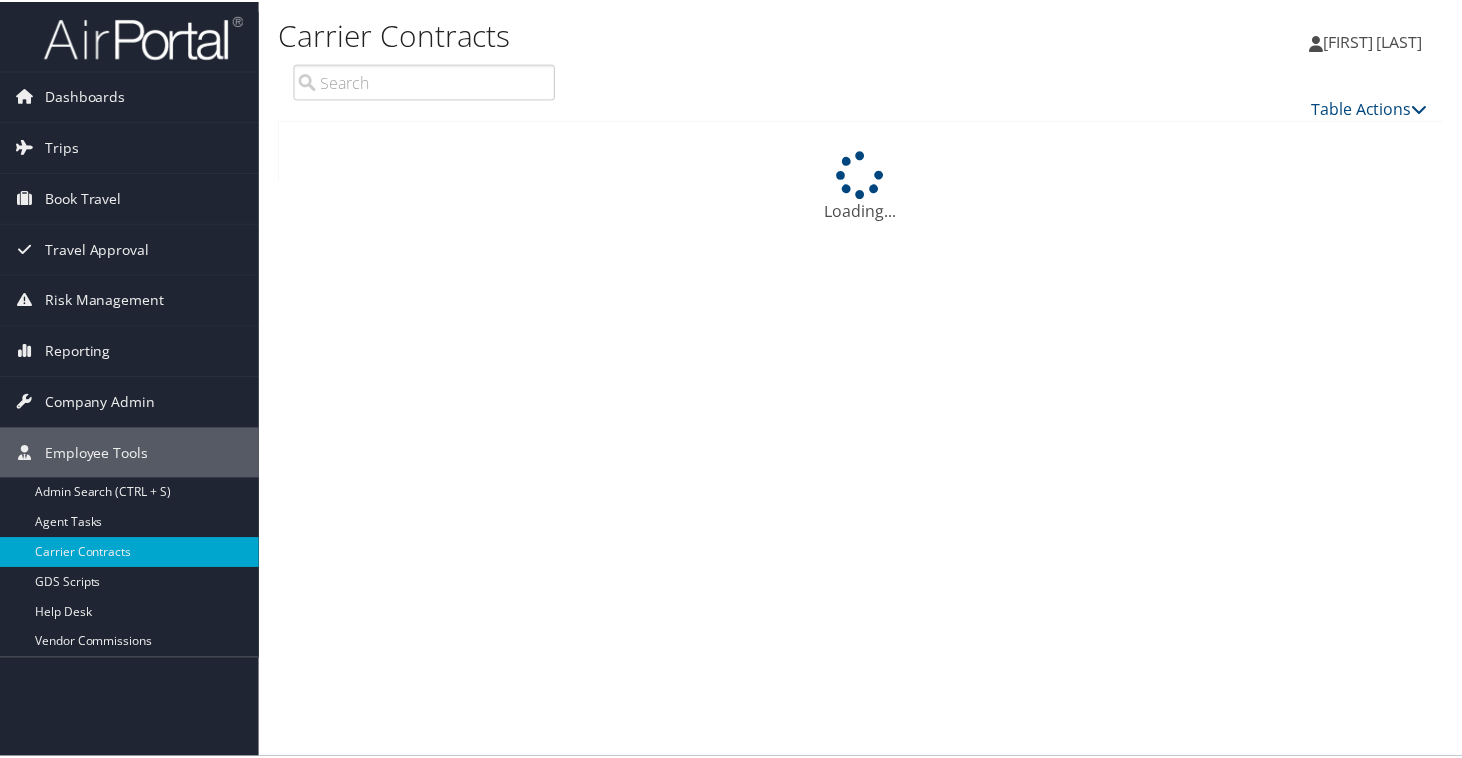 scroll, scrollTop: 0, scrollLeft: 0, axis: both 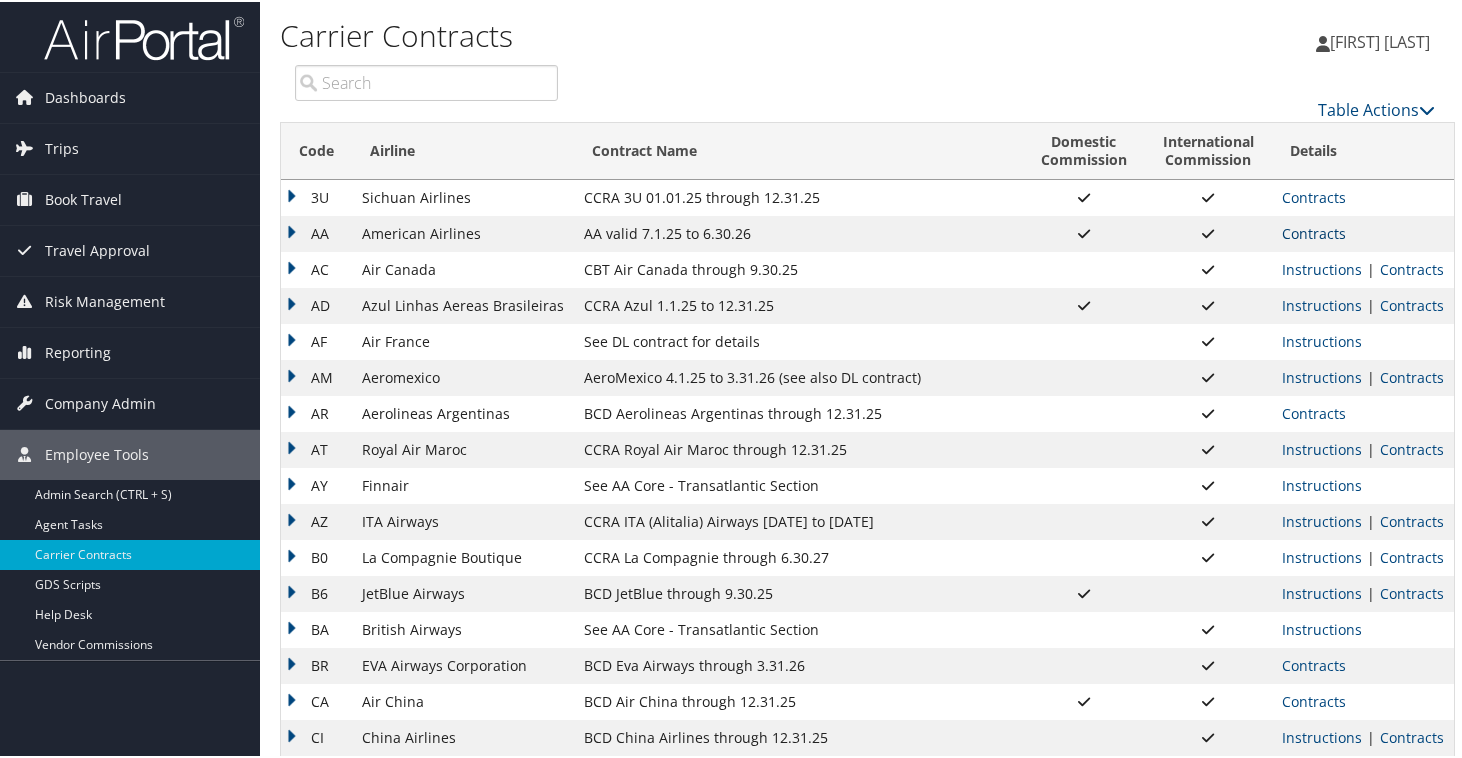 click on "Contracts" at bounding box center [1314, 231] 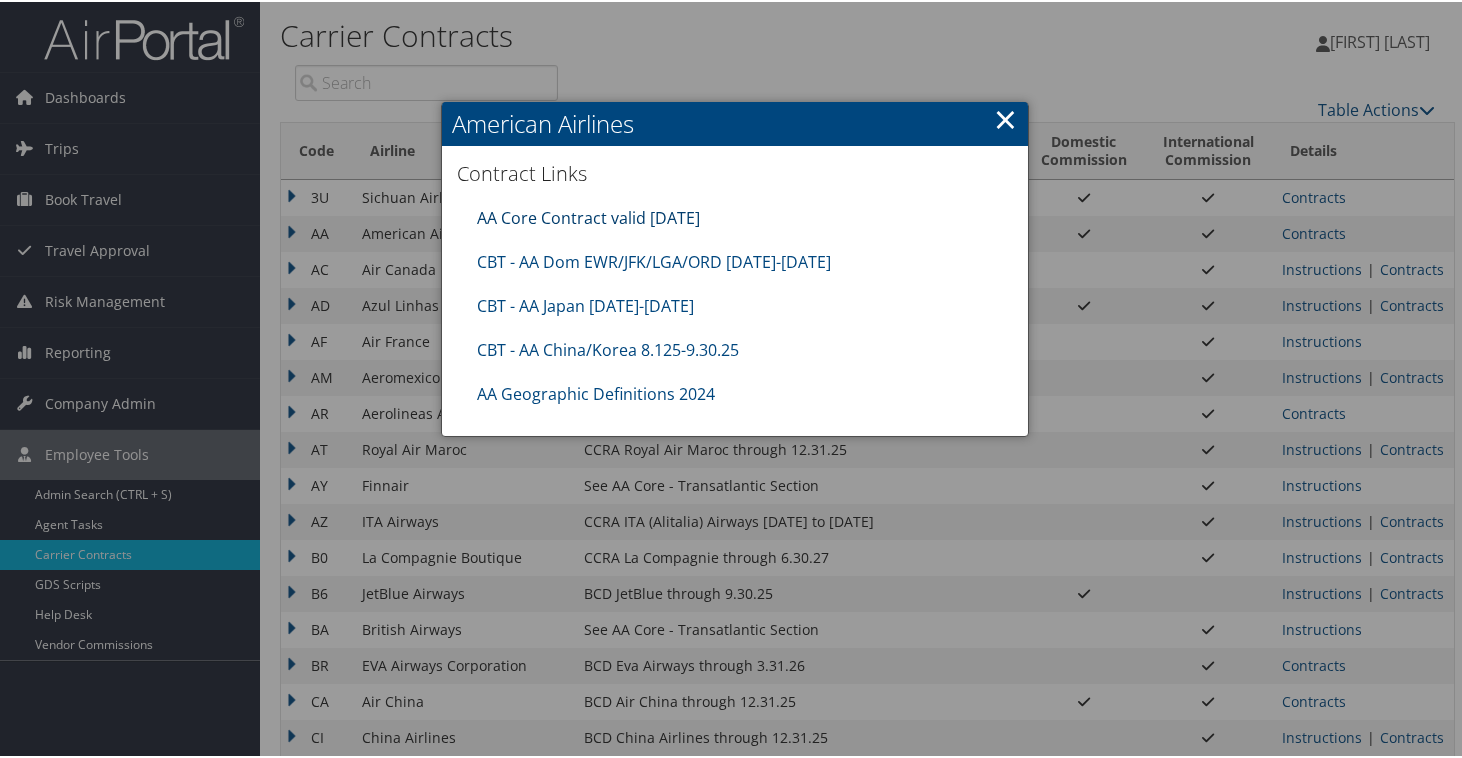 click on "AA Core Contract valid 30jun26" at bounding box center [588, 216] 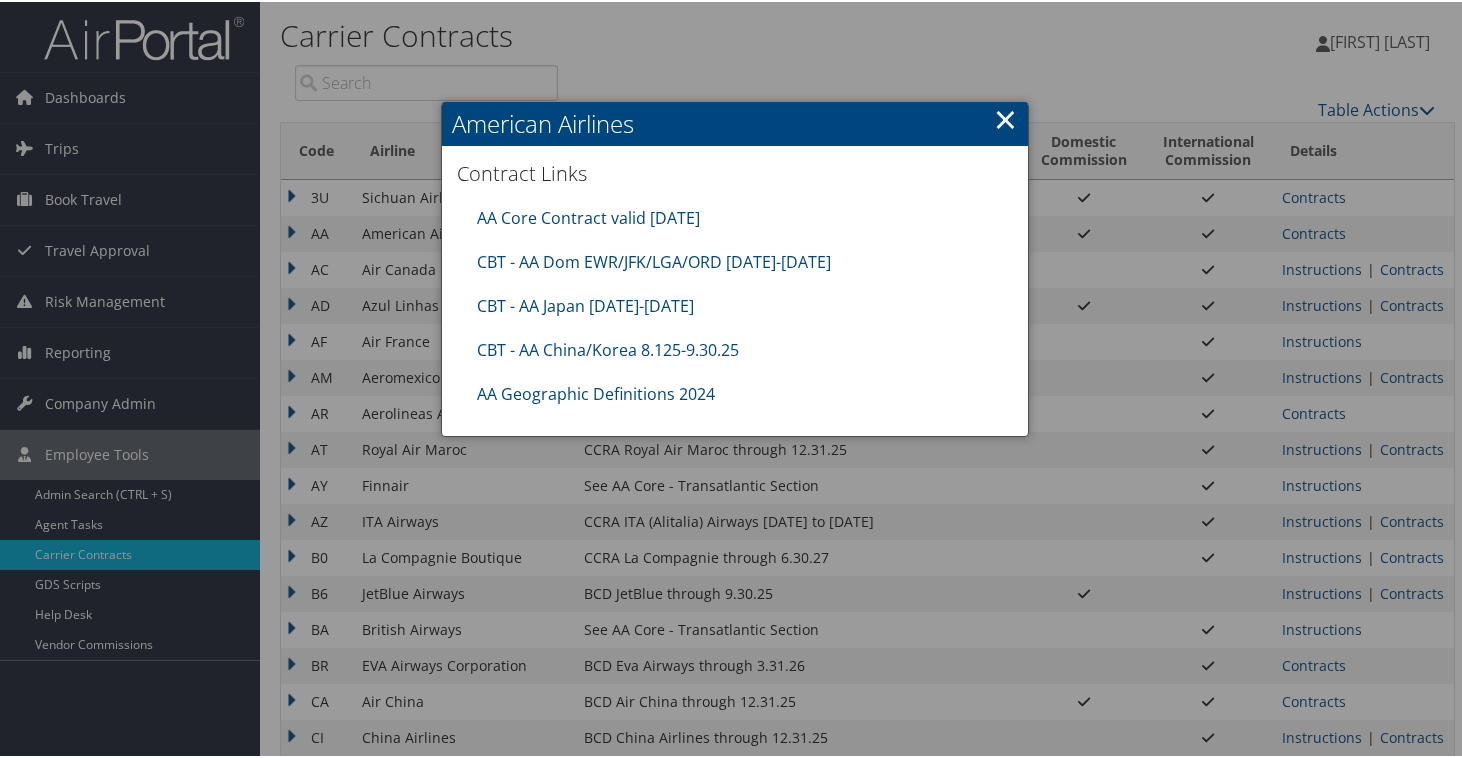 click on "×" at bounding box center (1005, 117) 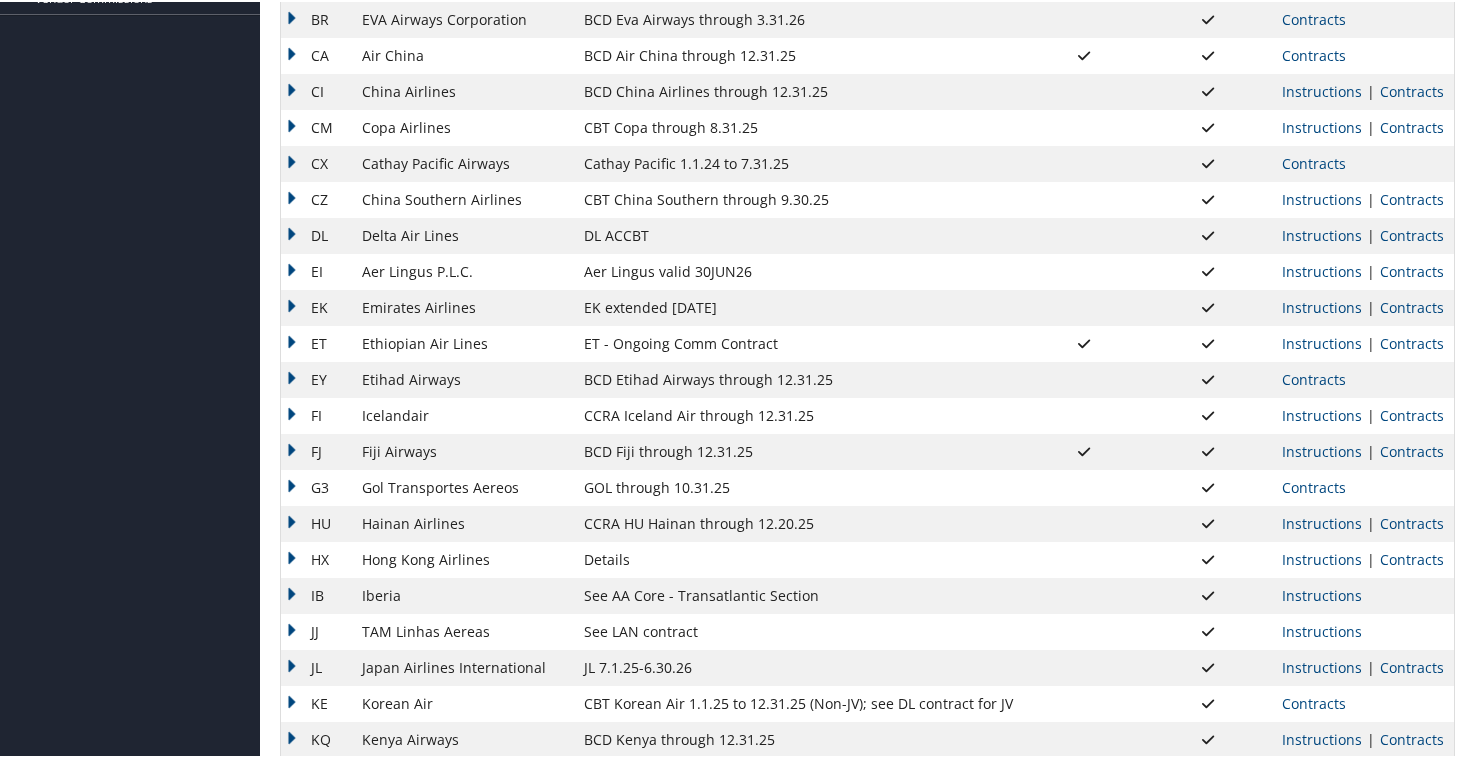 scroll, scrollTop: 686, scrollLeft: 0, axis: vertical 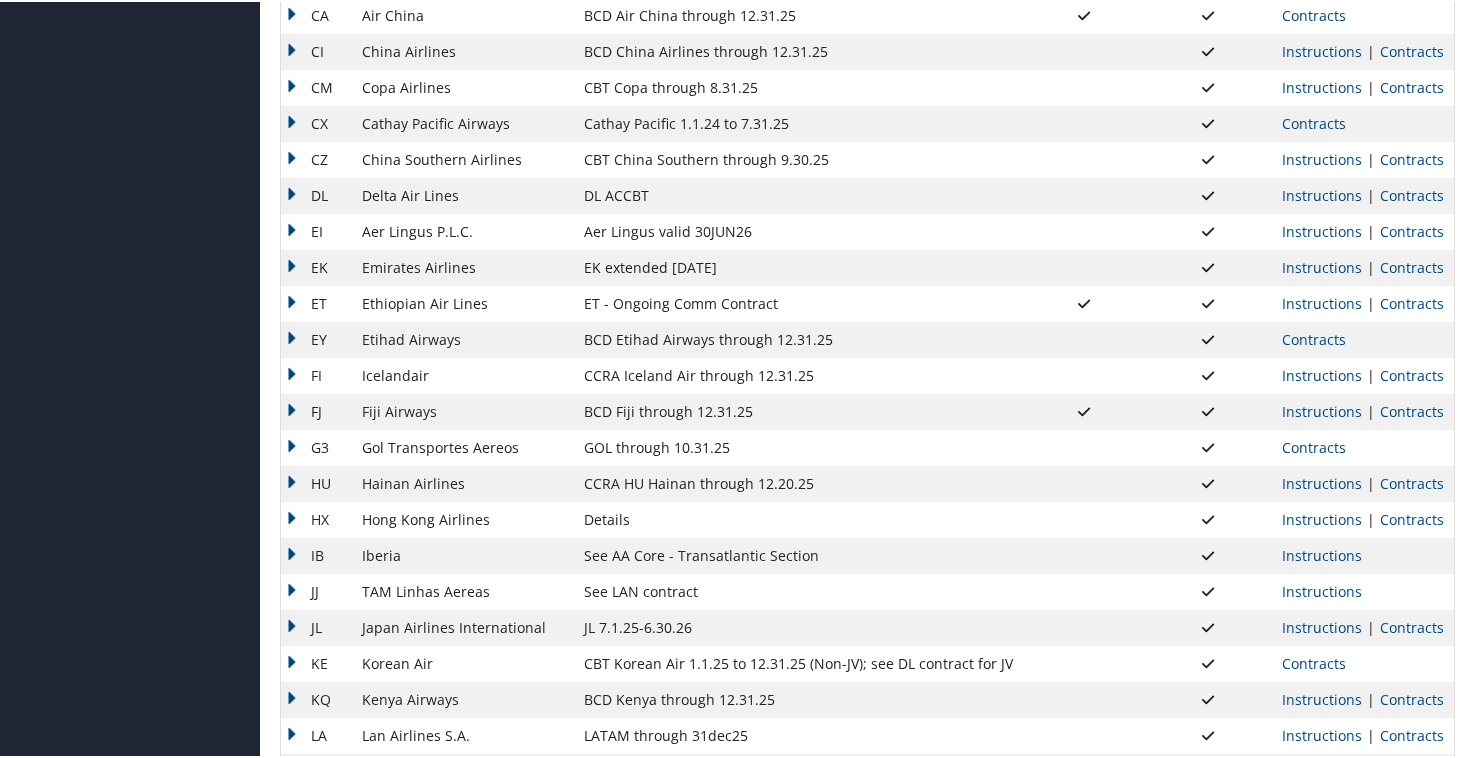 click on "DL" at bounding box center (316, 194) 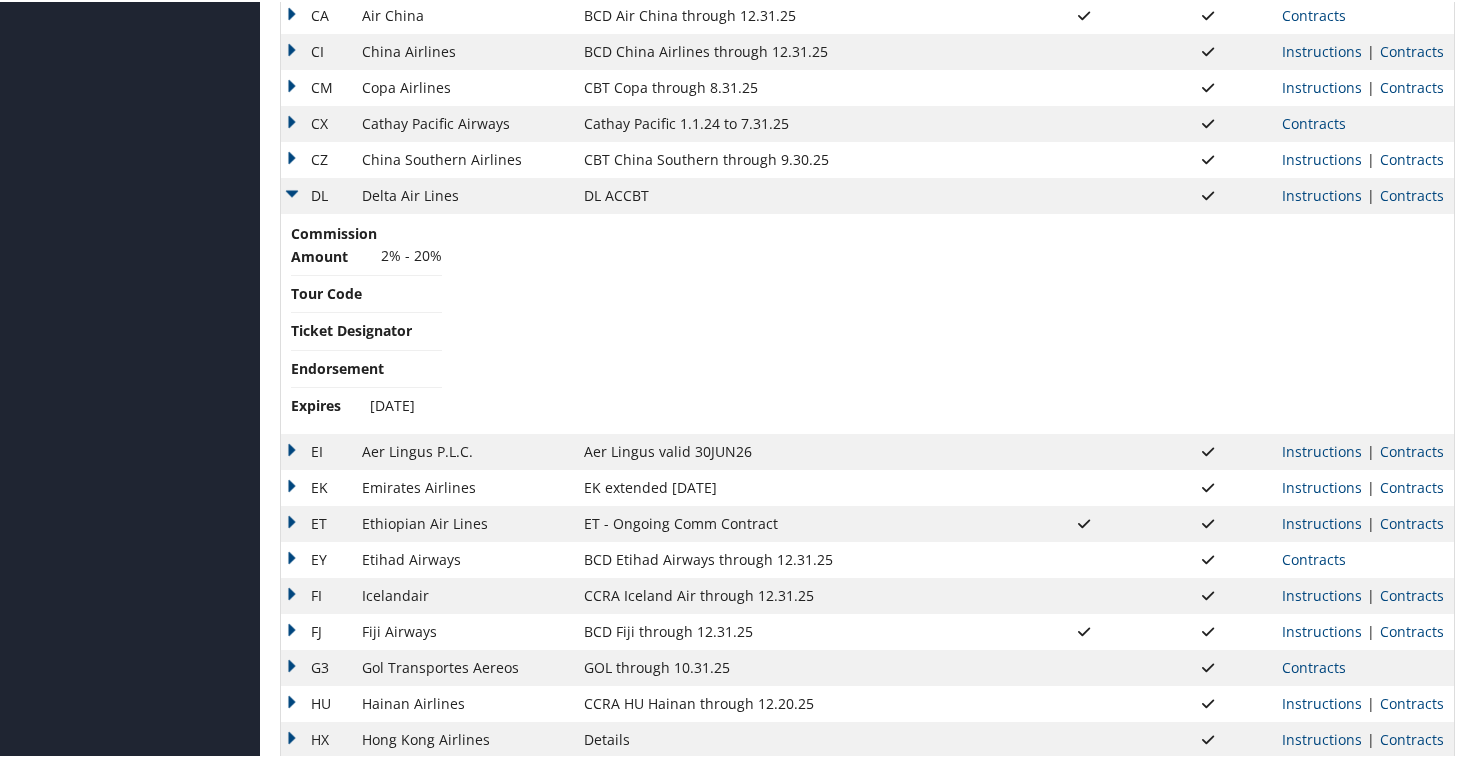 click on "Instructions | Contracts" at bounding box center (1363, 194) 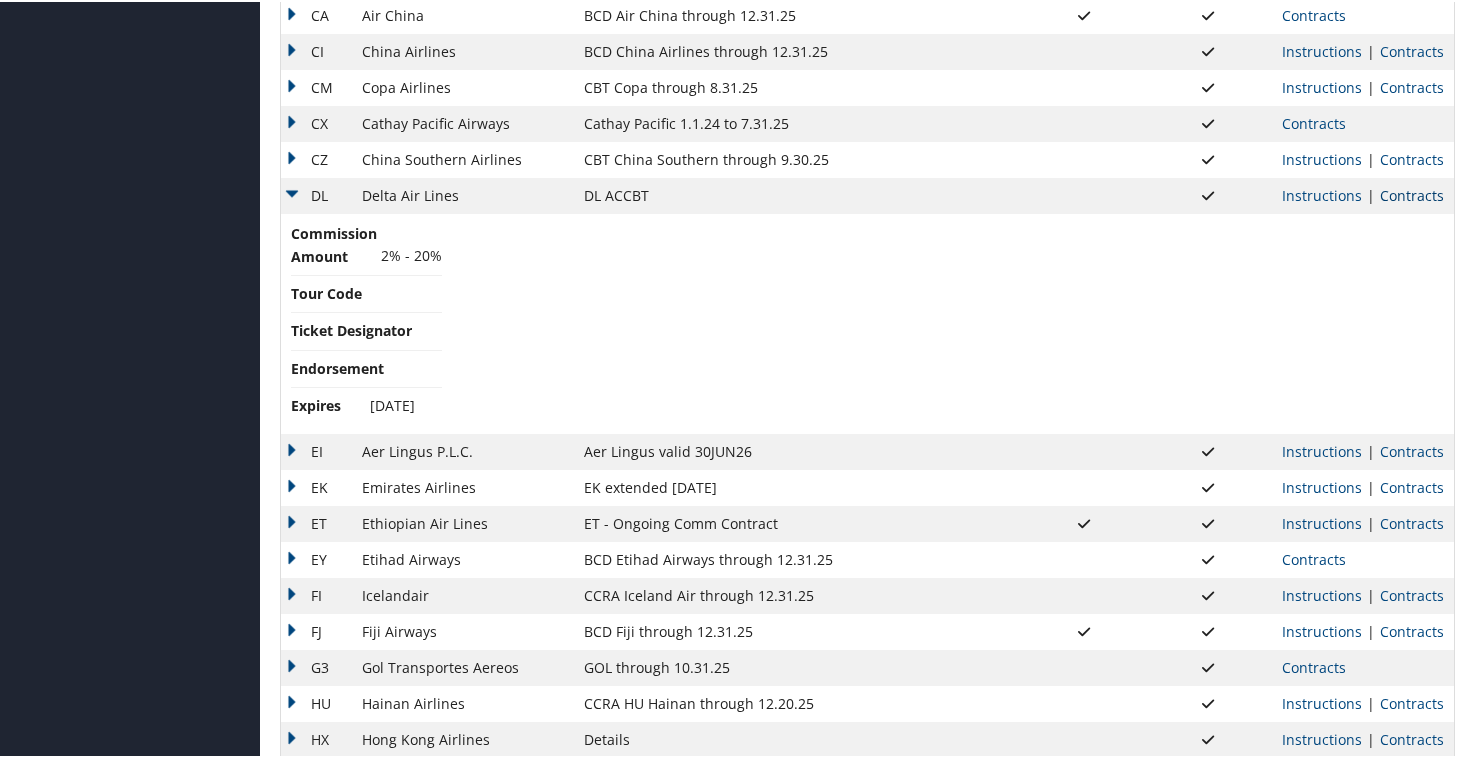 click on "Contracts" at bounding box center (1412, 193) 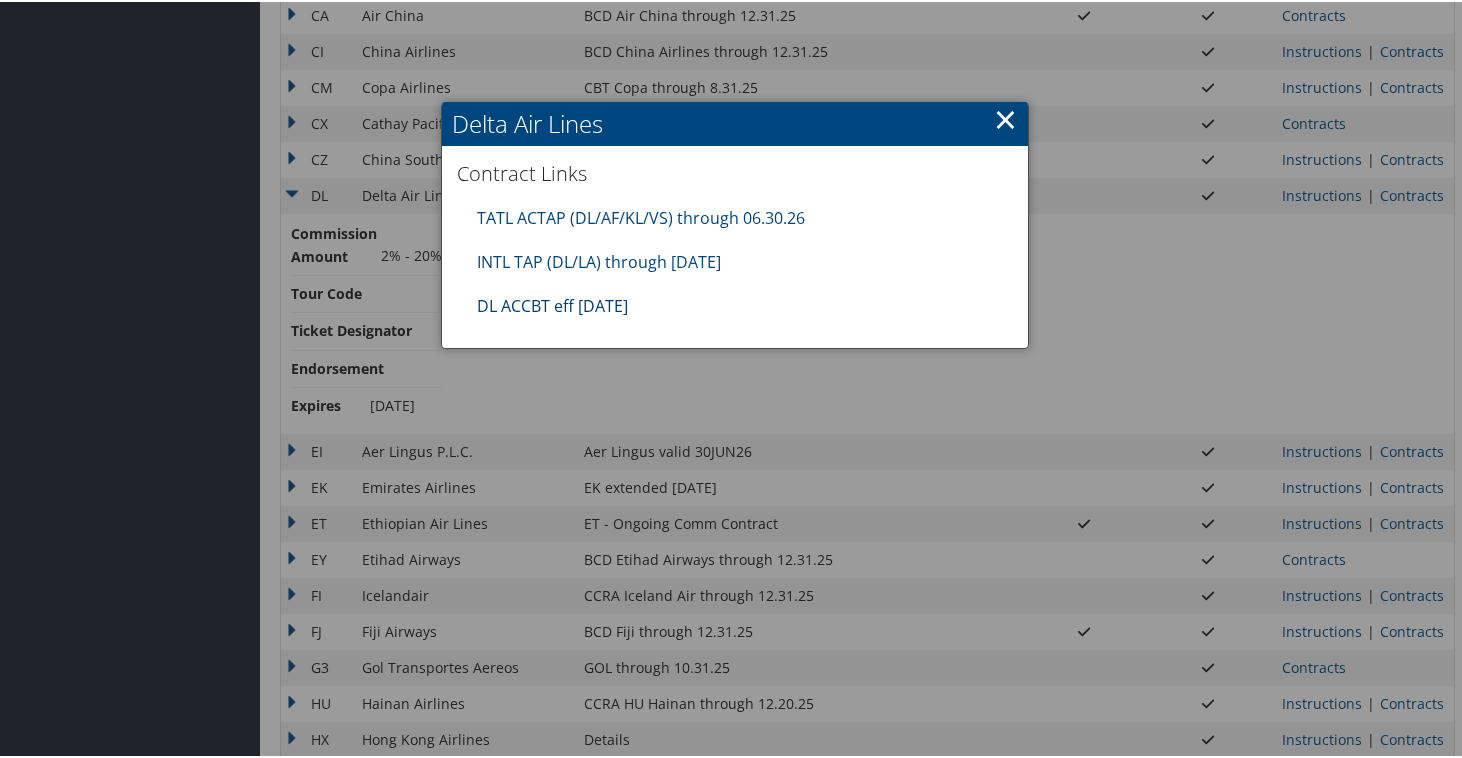 click on "DL ACCBT eff Aug 2025" at bounding box center (552, 304) 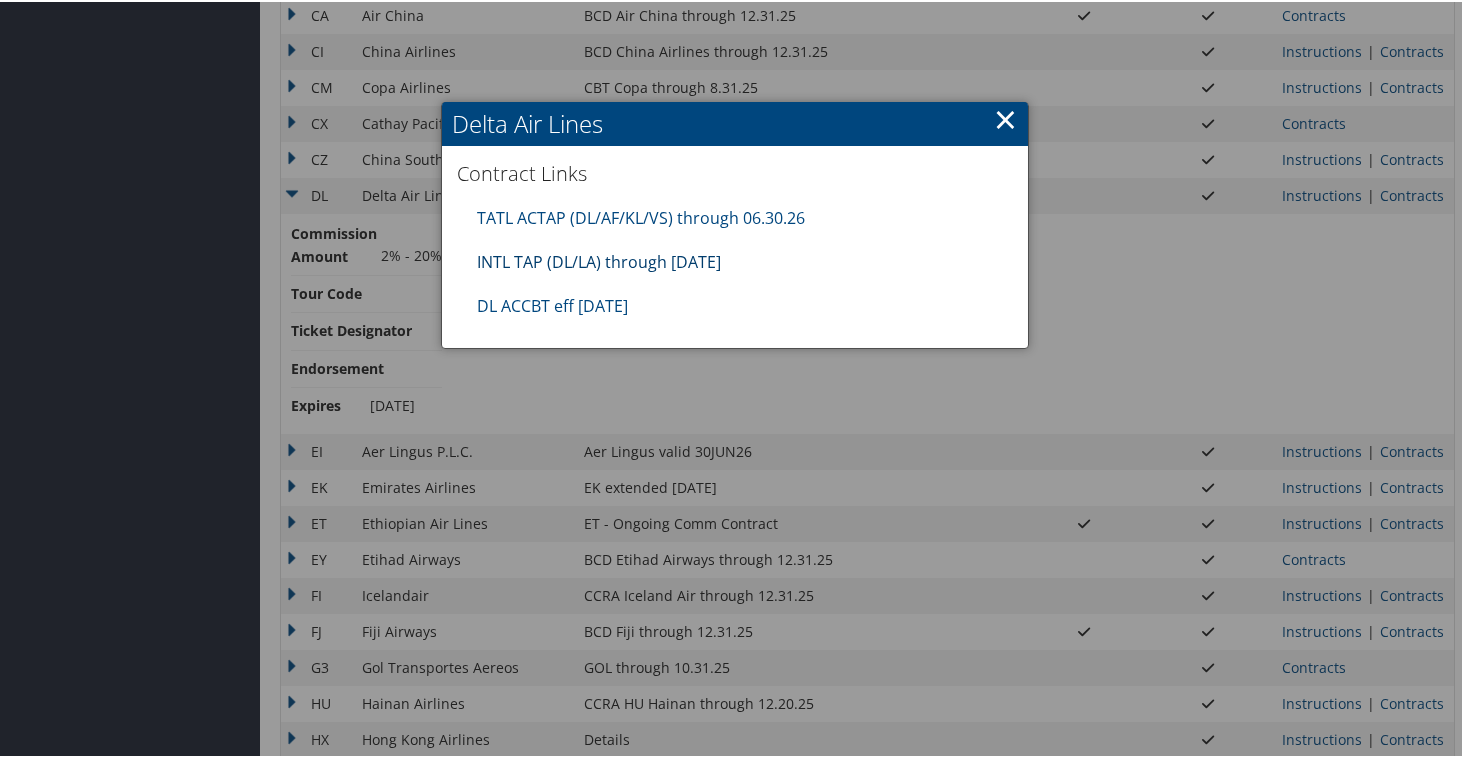 click on "INTL TAP (DL/LA)  through 1.31.26" at bounding box center (599, 260) 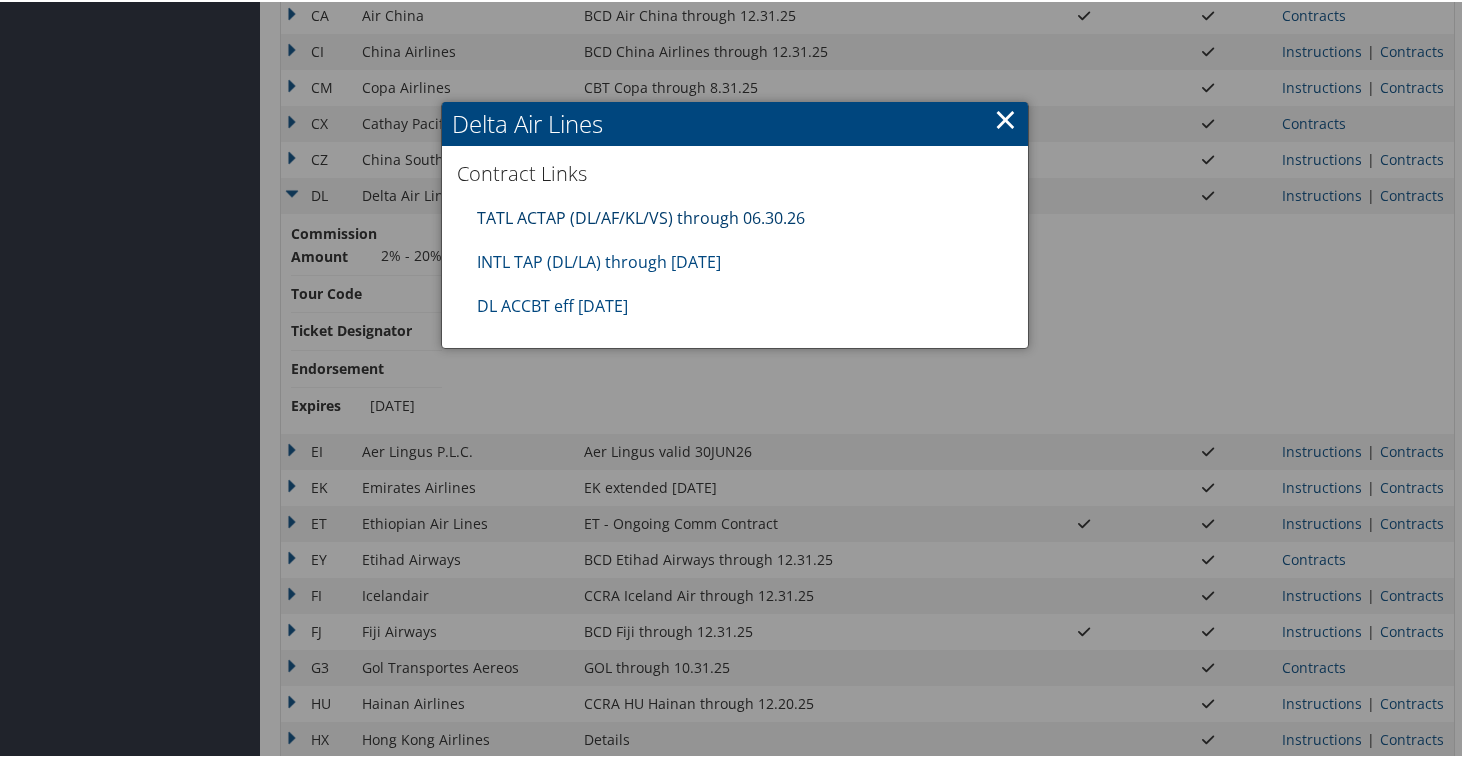 click on "TATL ACTAP (DL/AF/KL/VS) through 06.30.26" at bounding box center (641, 216) 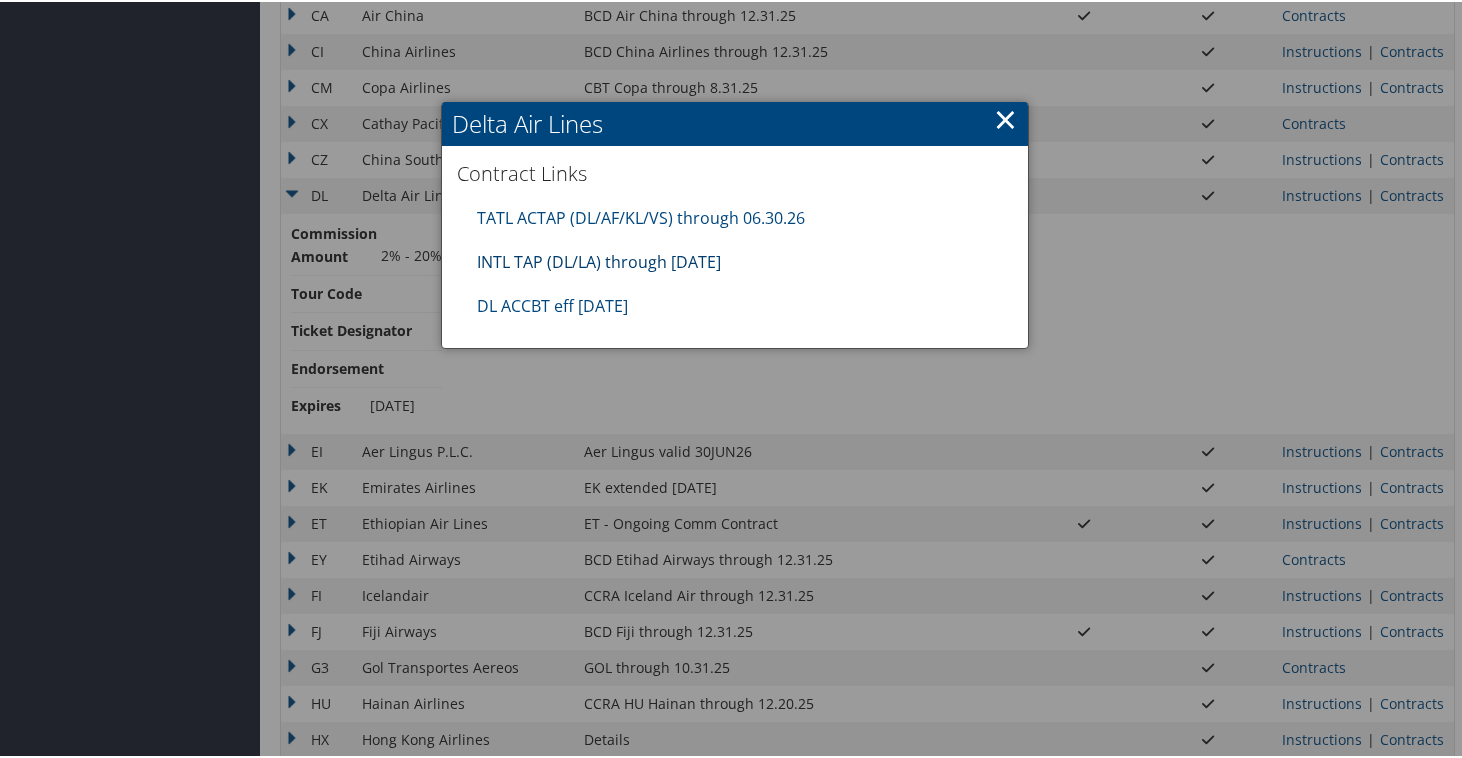 click on "INTL TAP (DL/LA)  through 1.31.26" at bounding box center [599, 260] 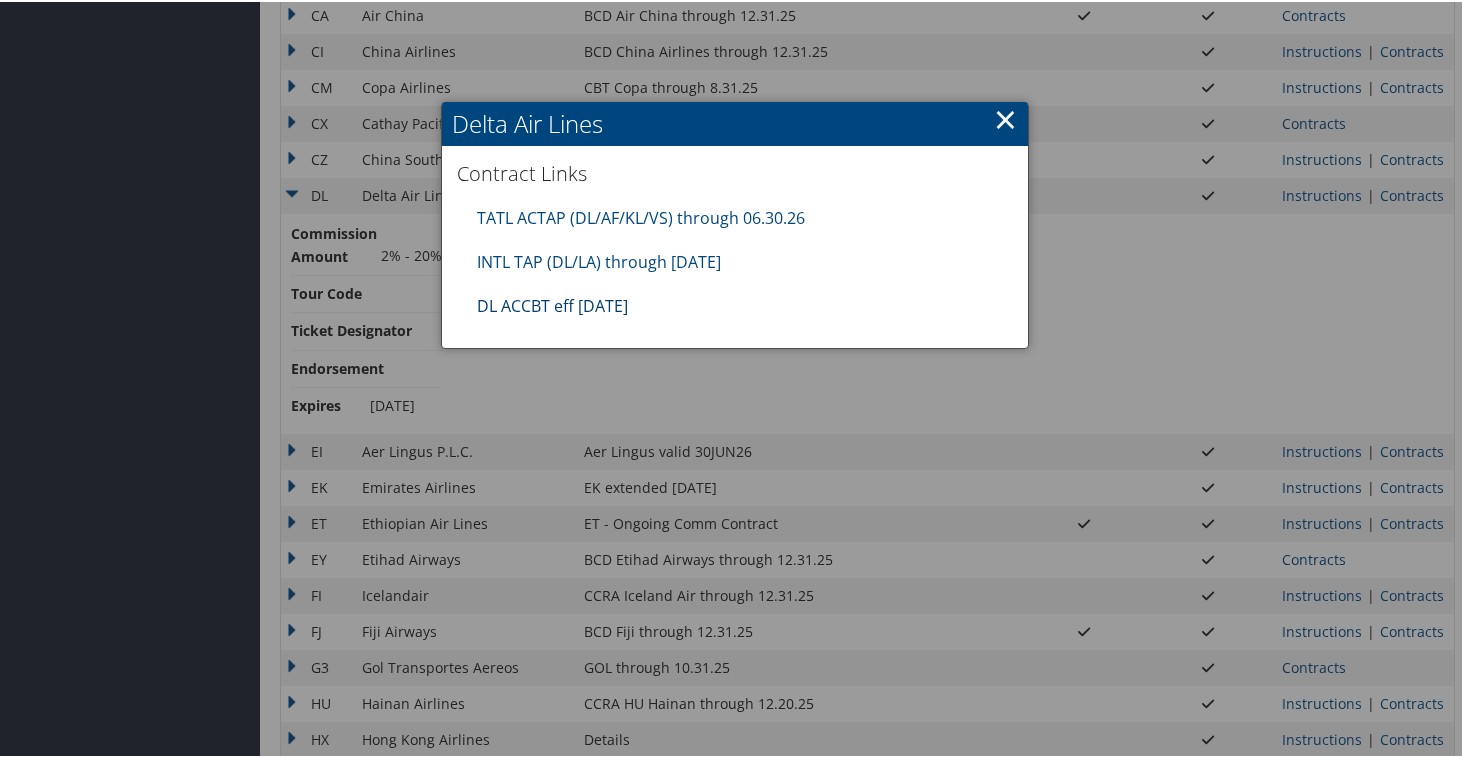 click on "DL ACCBT eff Aug 2025" at bounding box center (552, 304) 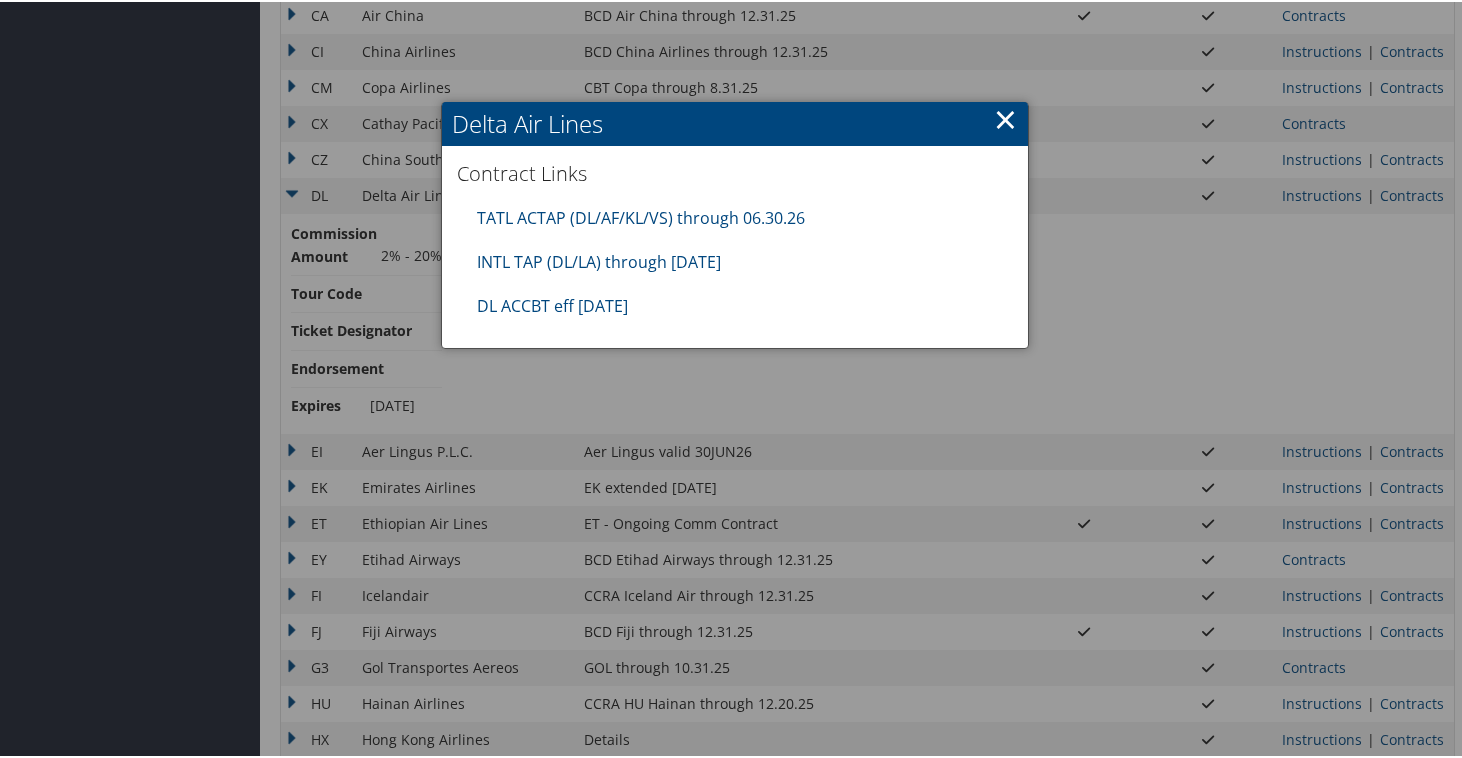click on "×" at bounding box center (1005, 117) 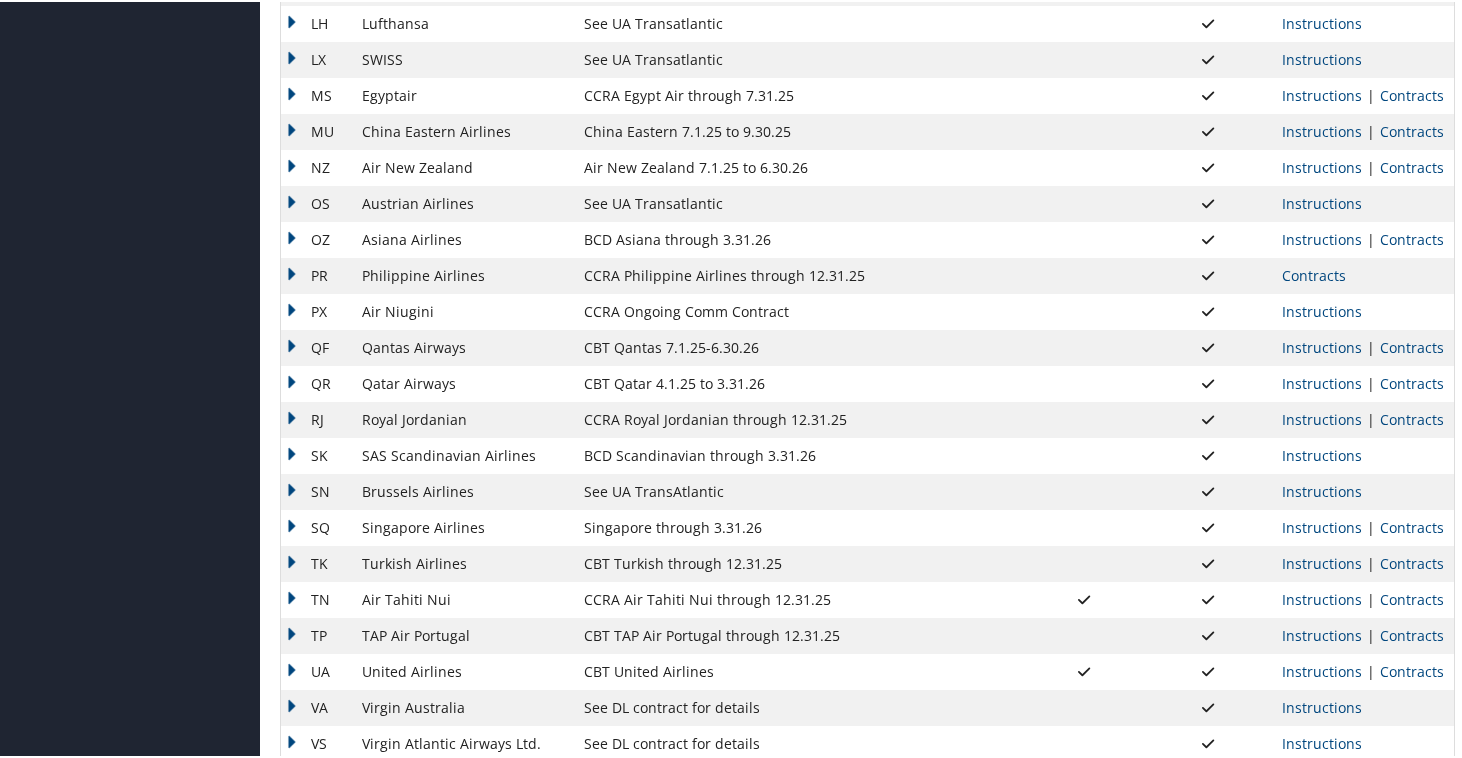 scroll, scrollTop: 1762, scrollLeft: 0, axis: vertical 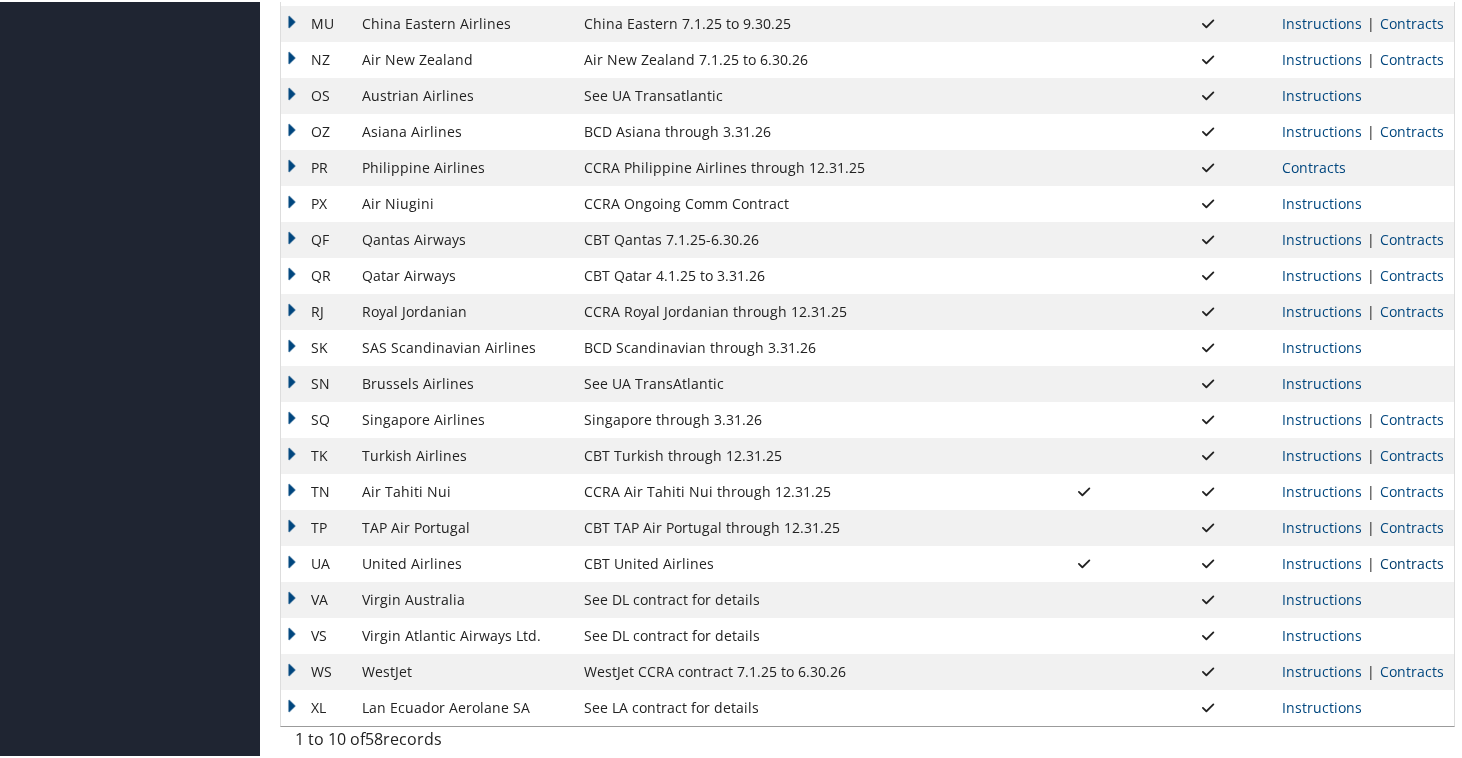 click on "Contracts" at bounding box center [1412, 561] 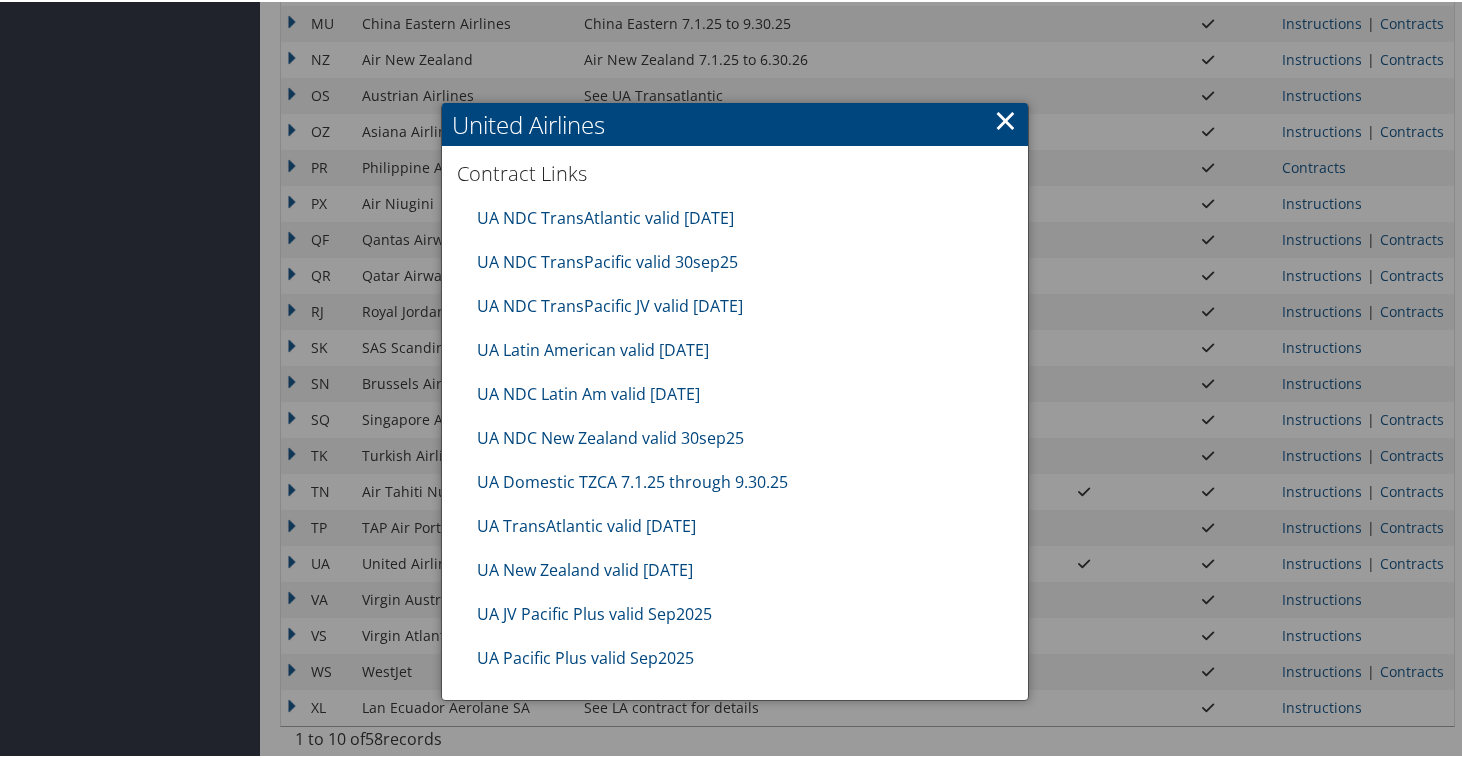 click on "×" at bounding box center (1005, 118) 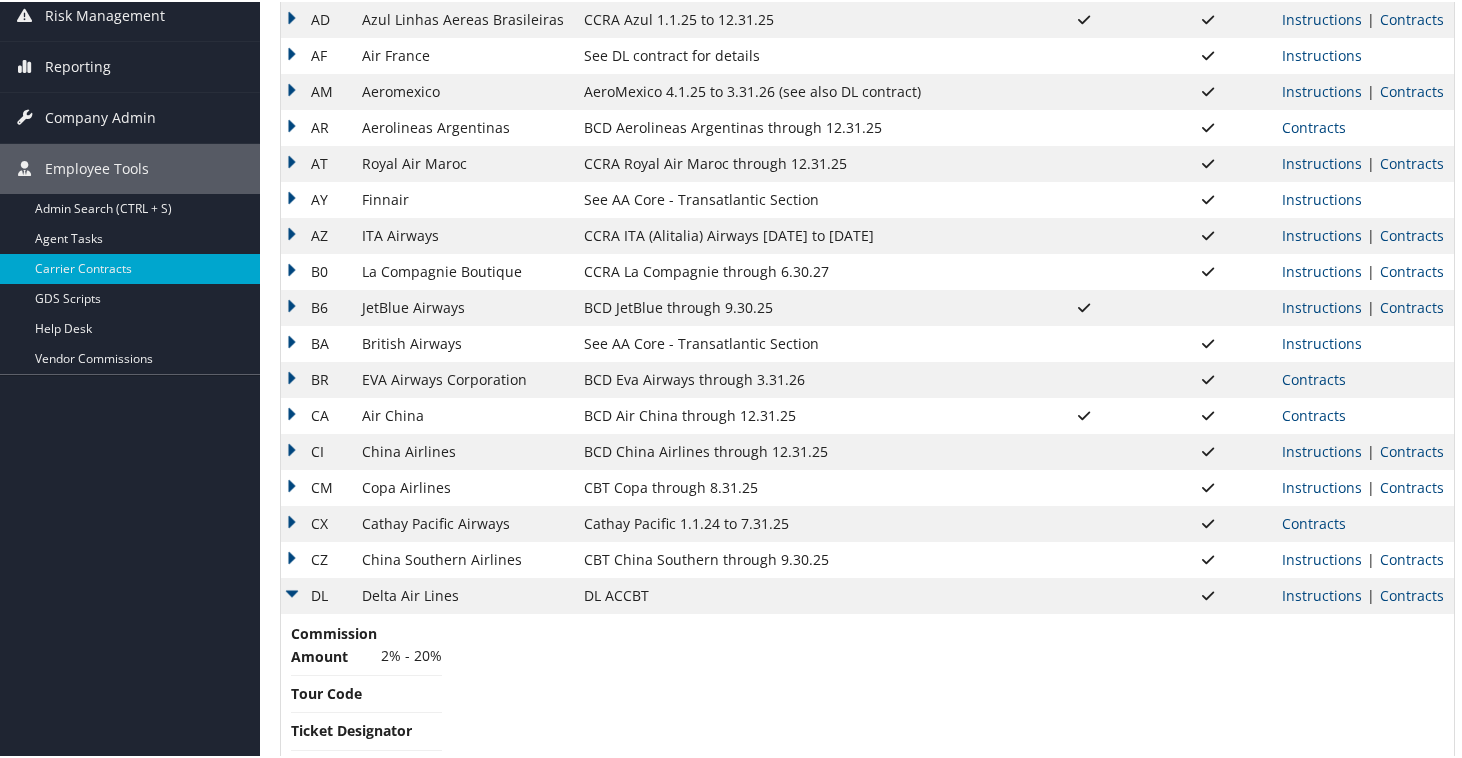 scroll, scrollTop: 285, scrollLeft: 0, axis: vertical 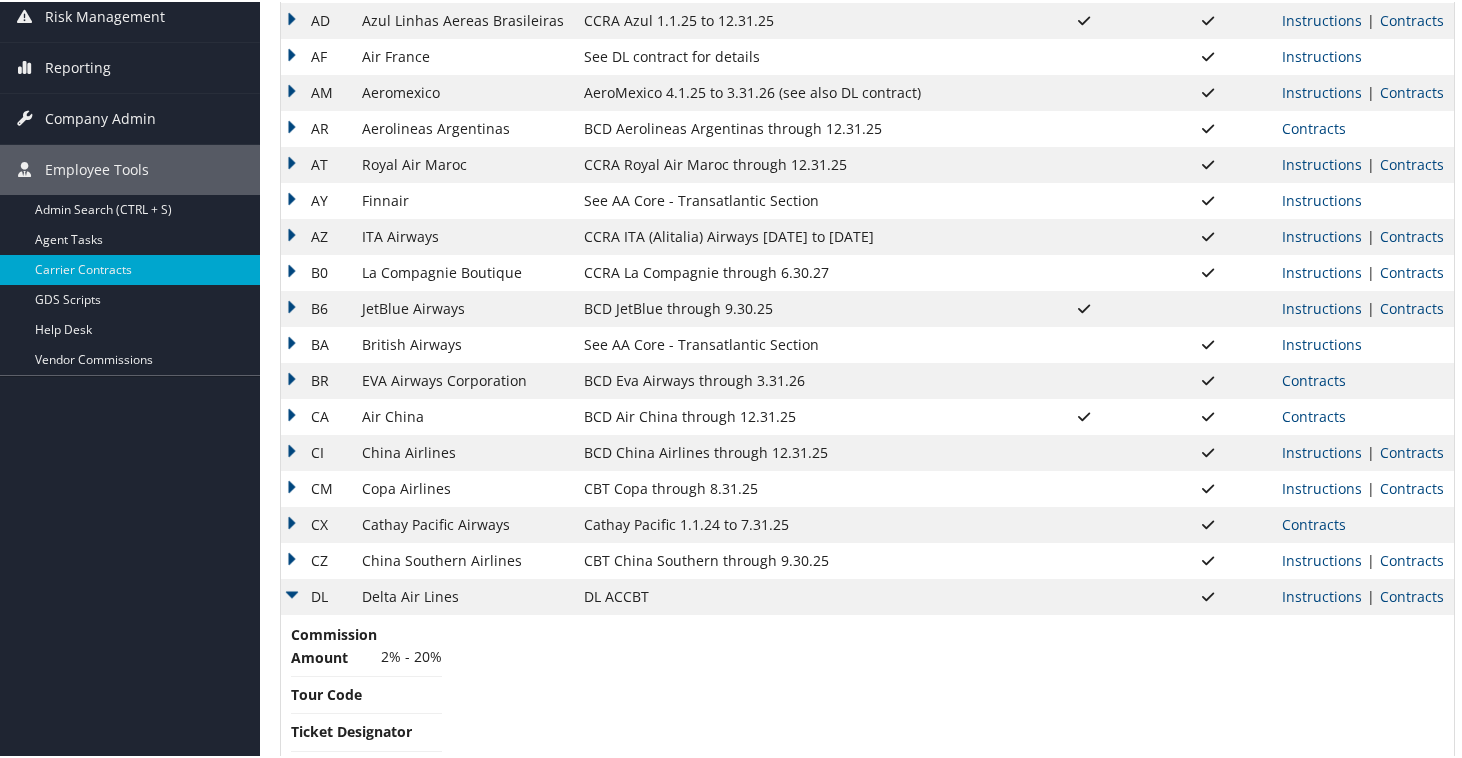 click on "DL" at bounding box center (316, 595) 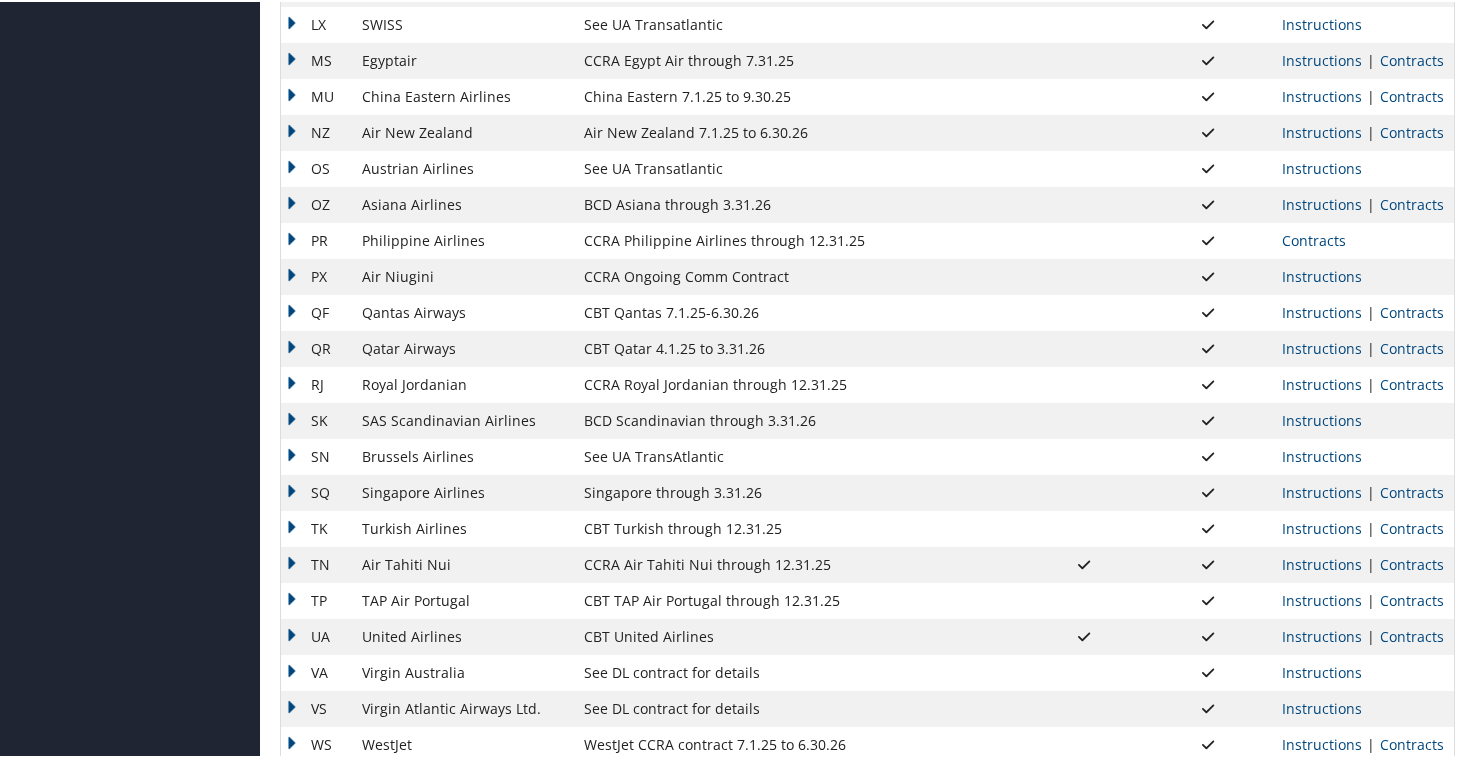 scroll, scrollTop: 1543, scrollLeft: 0, axis: vertical 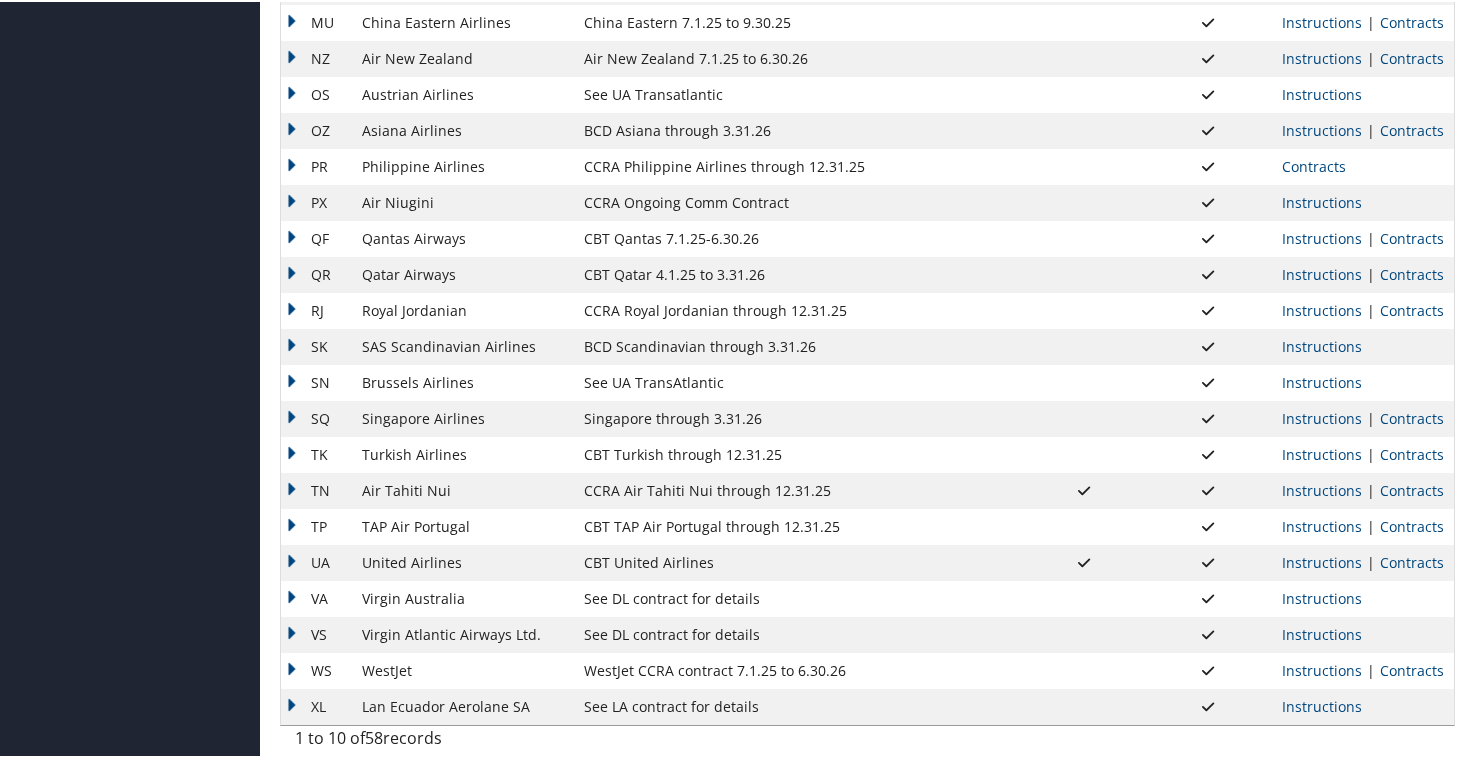 click on "UA" at bounding box center (316, 561) 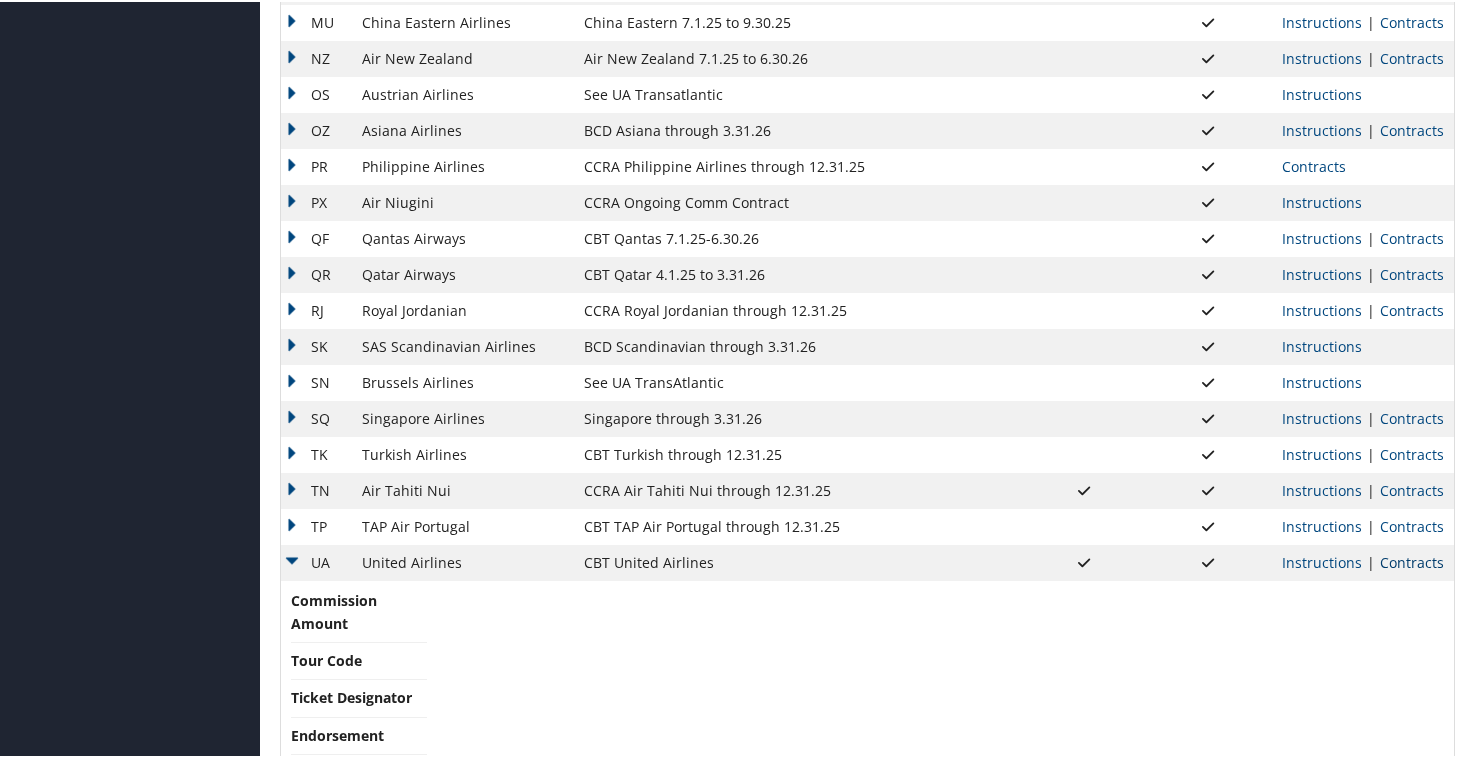 click on "Contracts" at bounding box center (1412, 560) 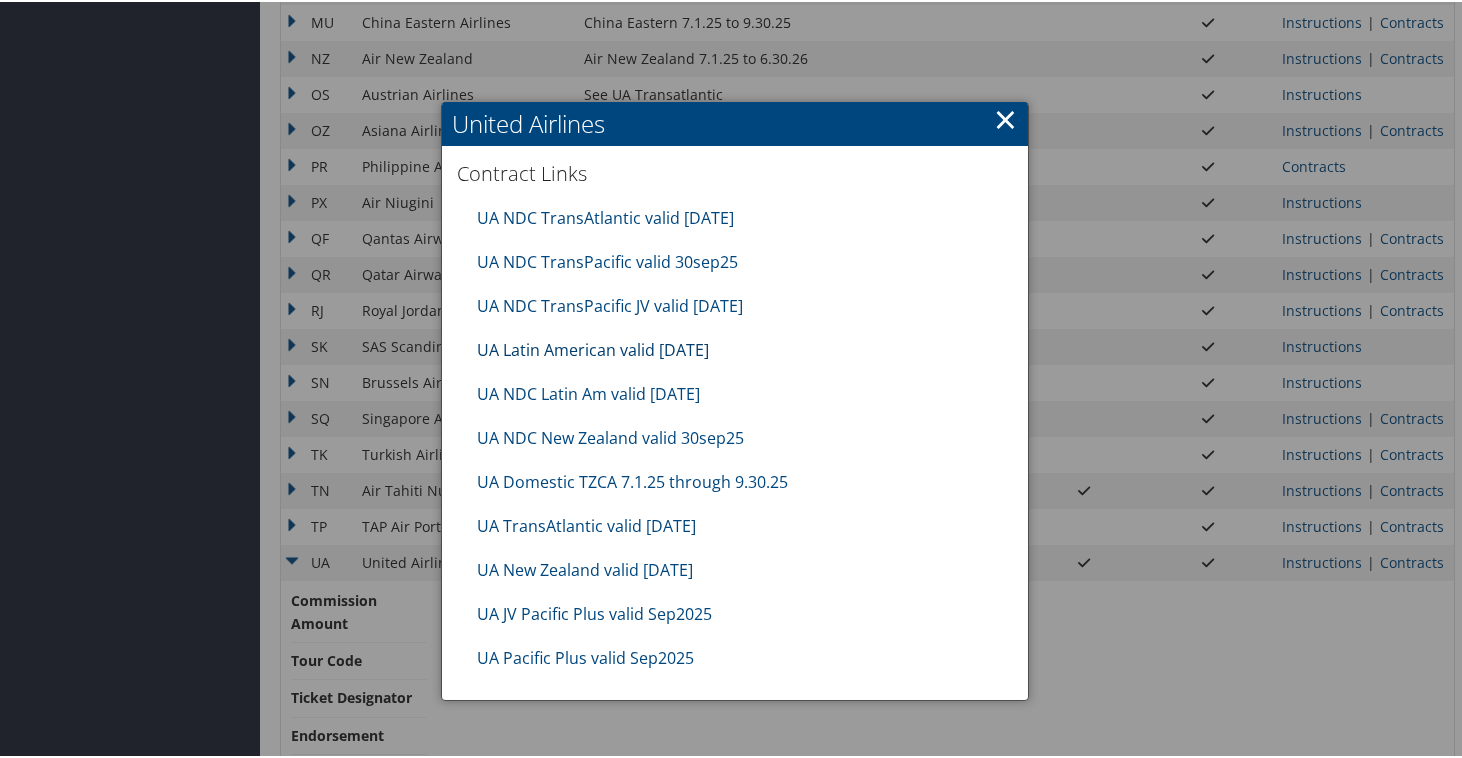 click on "UA Latin American valid Sep2025" at bounding box center [593, 348] 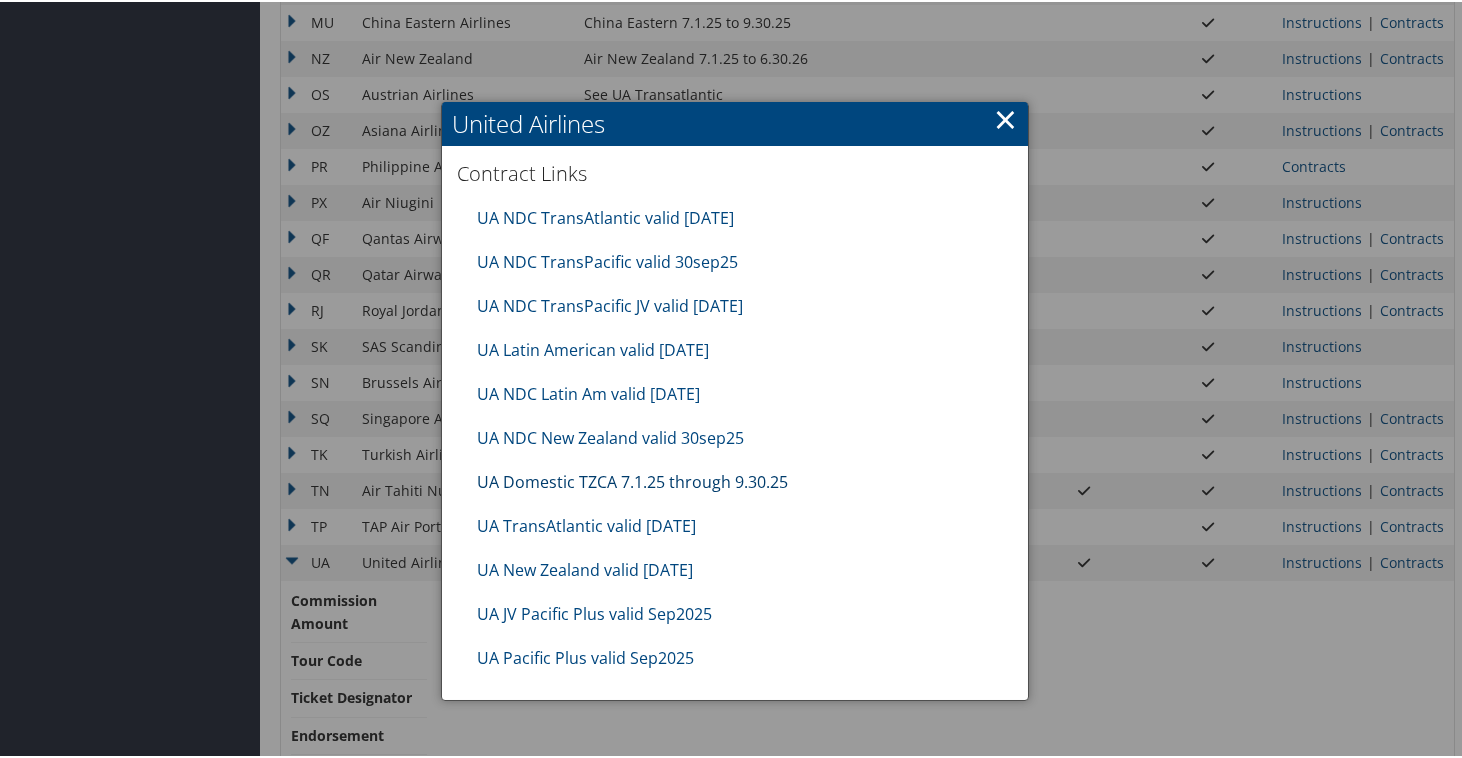 click on "UA Domestic TZCA 7.1.25 through 9.30.25" at bounding box center [632, 480] 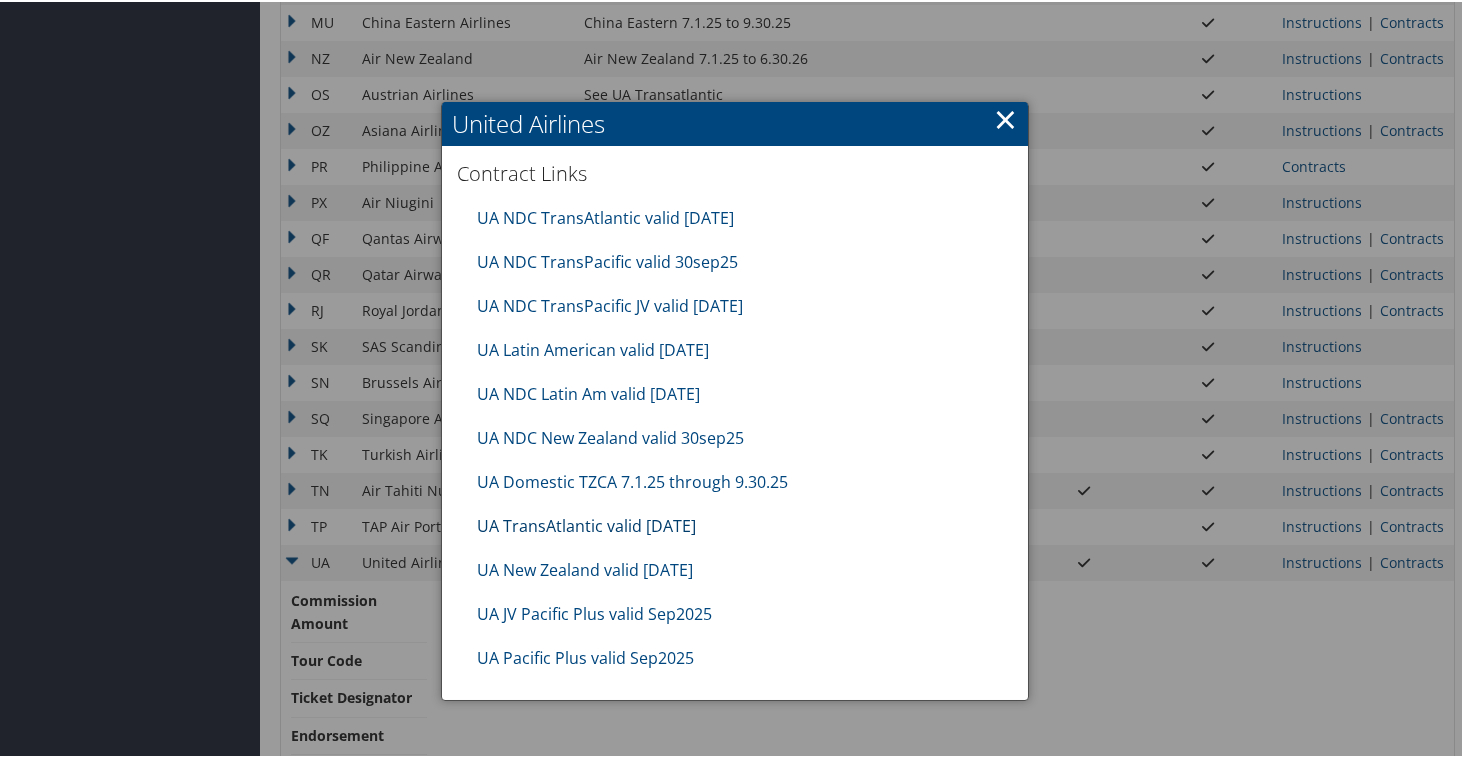 click on "UA TransAtlantic valid Sep2025" at bounding box center [586, 524] 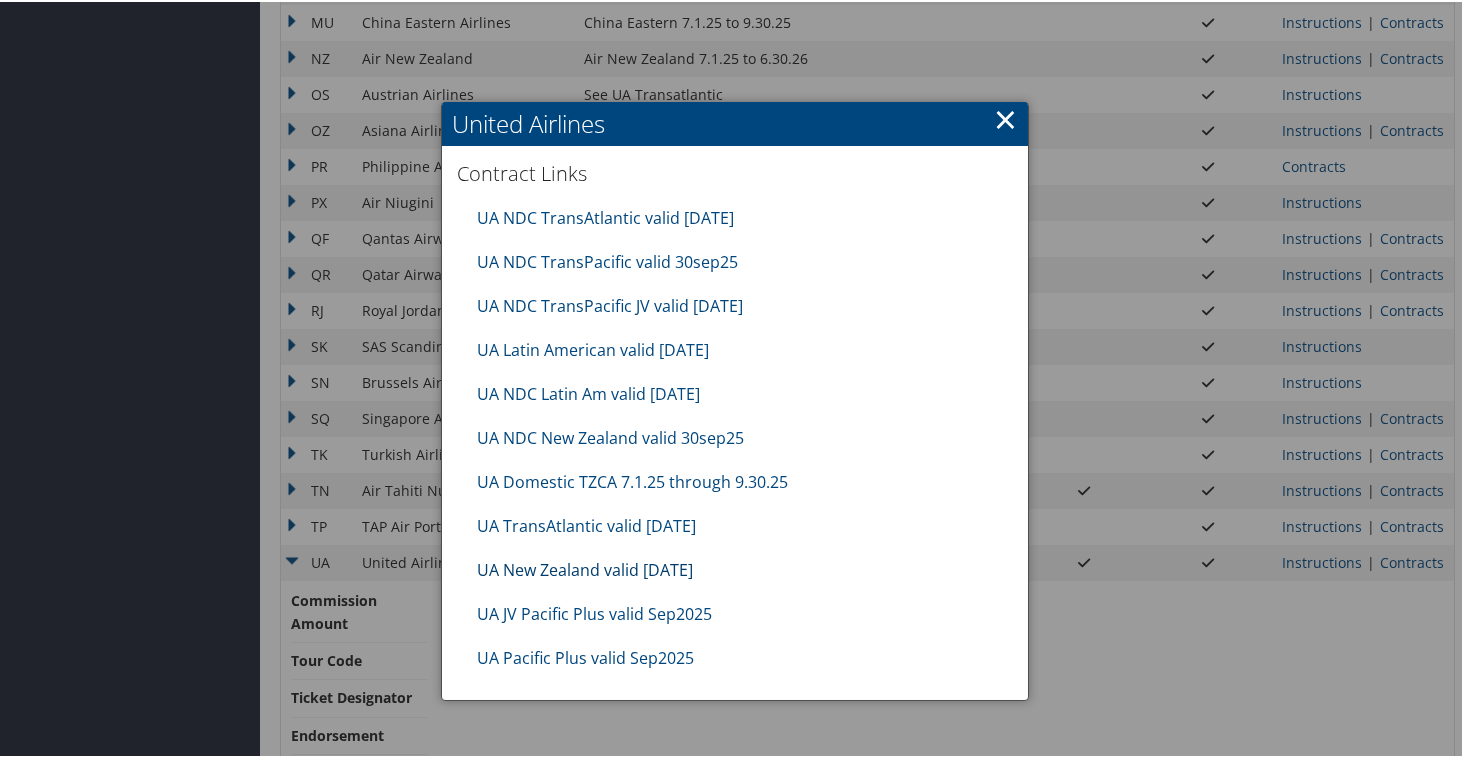 click on "UA New Zealand valid Sep2025" at bounding box center [585, 568] 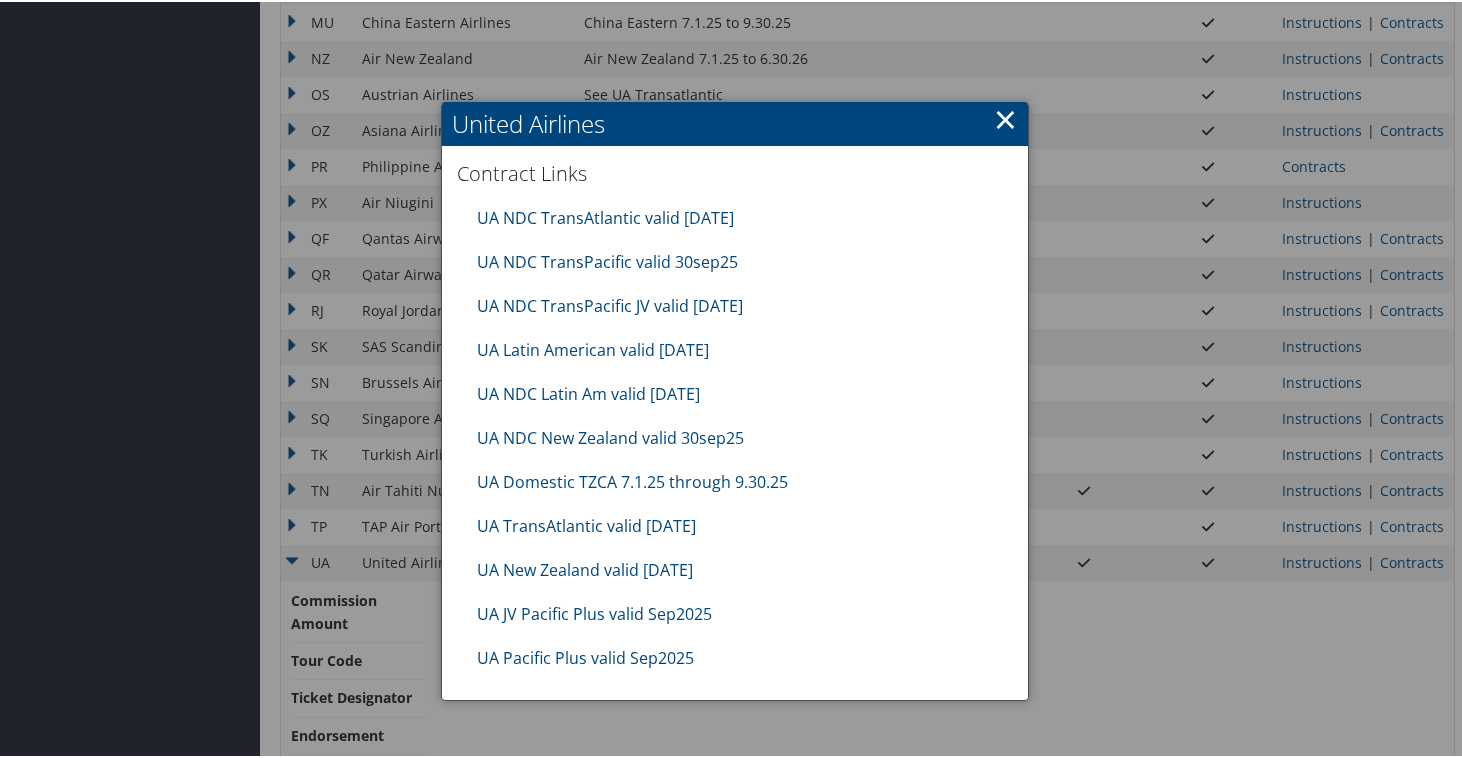 click on "UA JV Pacific Plus valid Sep2025" at bounding box center [735, 612] 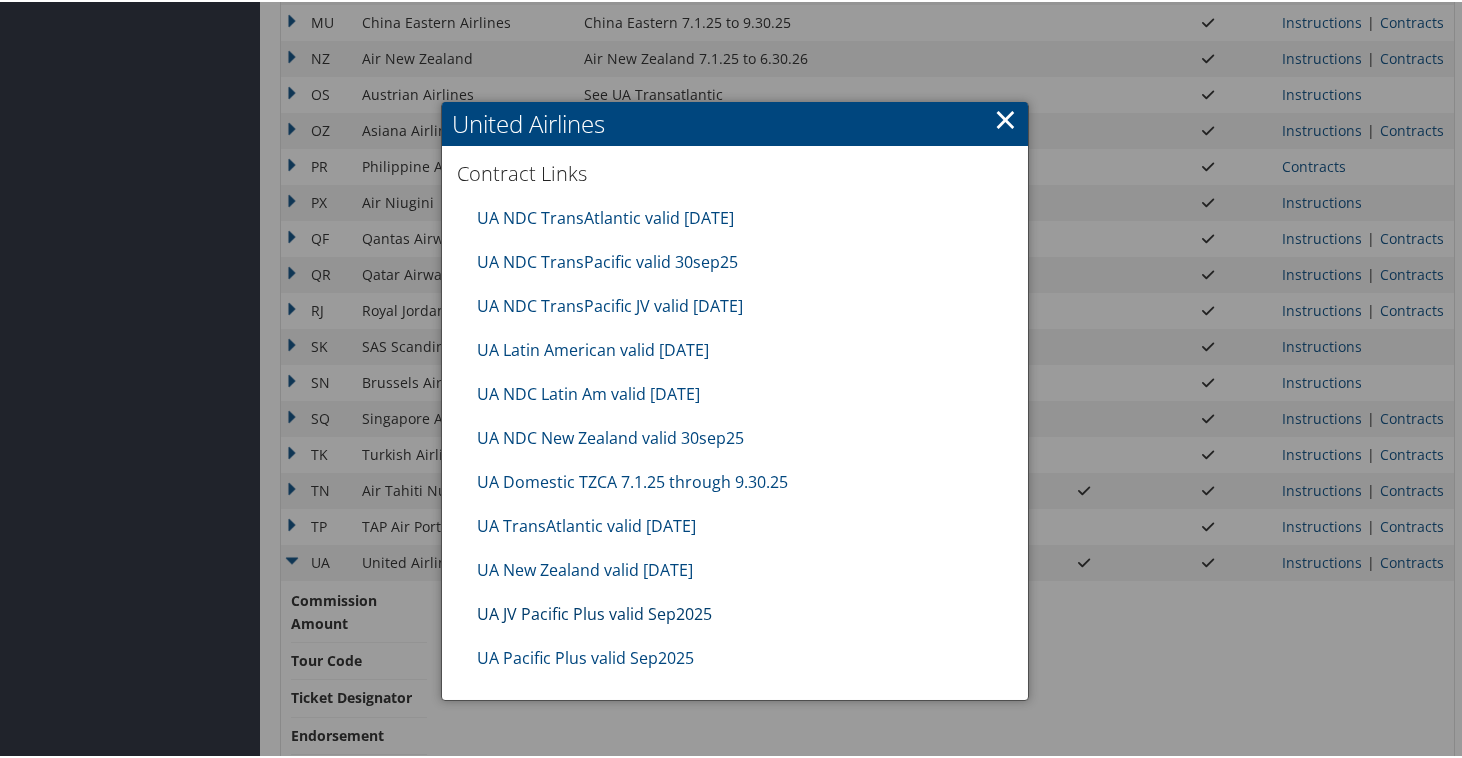 click on "UA JV Pacific Plus valid Sep2025" at bounding box center [594, 612] 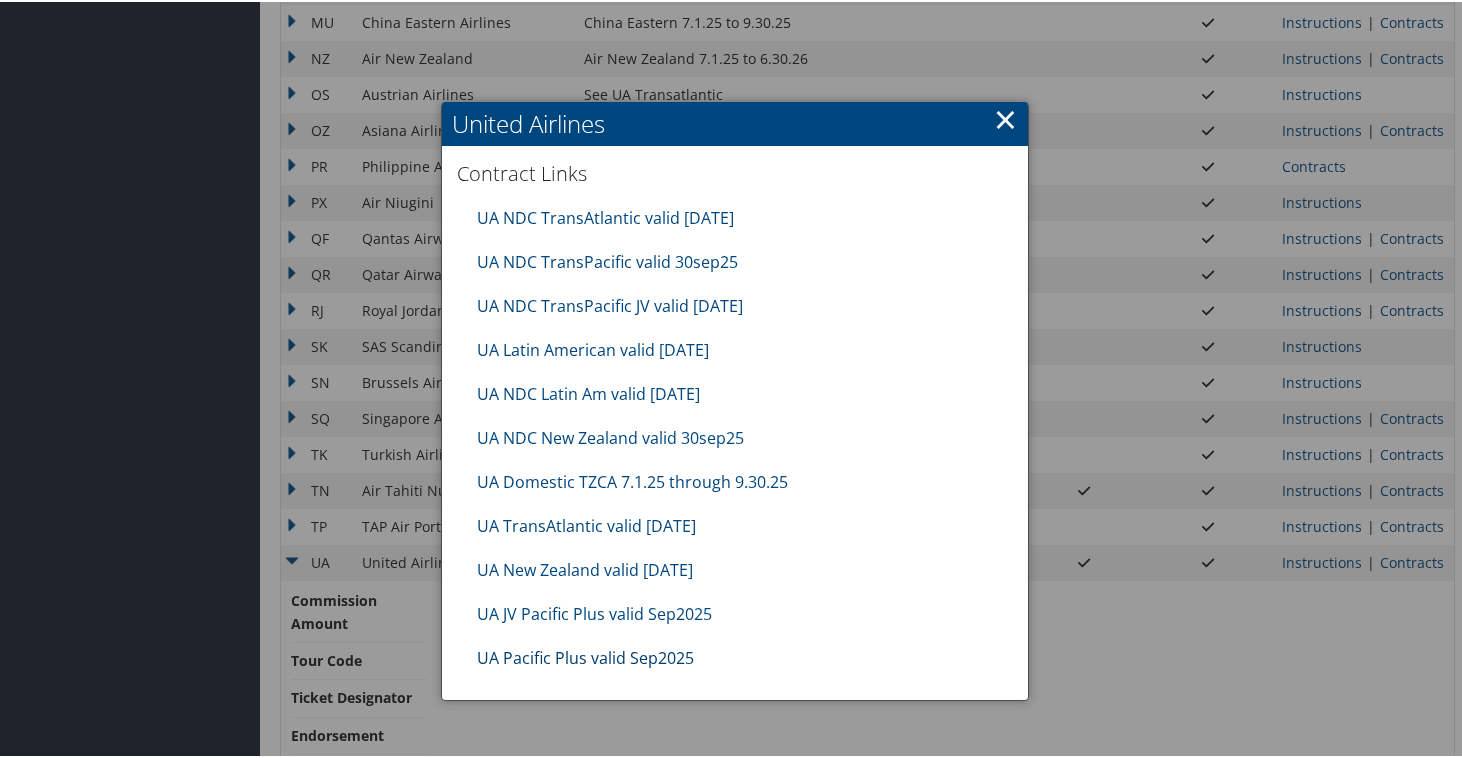 click on "UA Pacific Plus valid Sep2025" at bounding box center [585, 656] 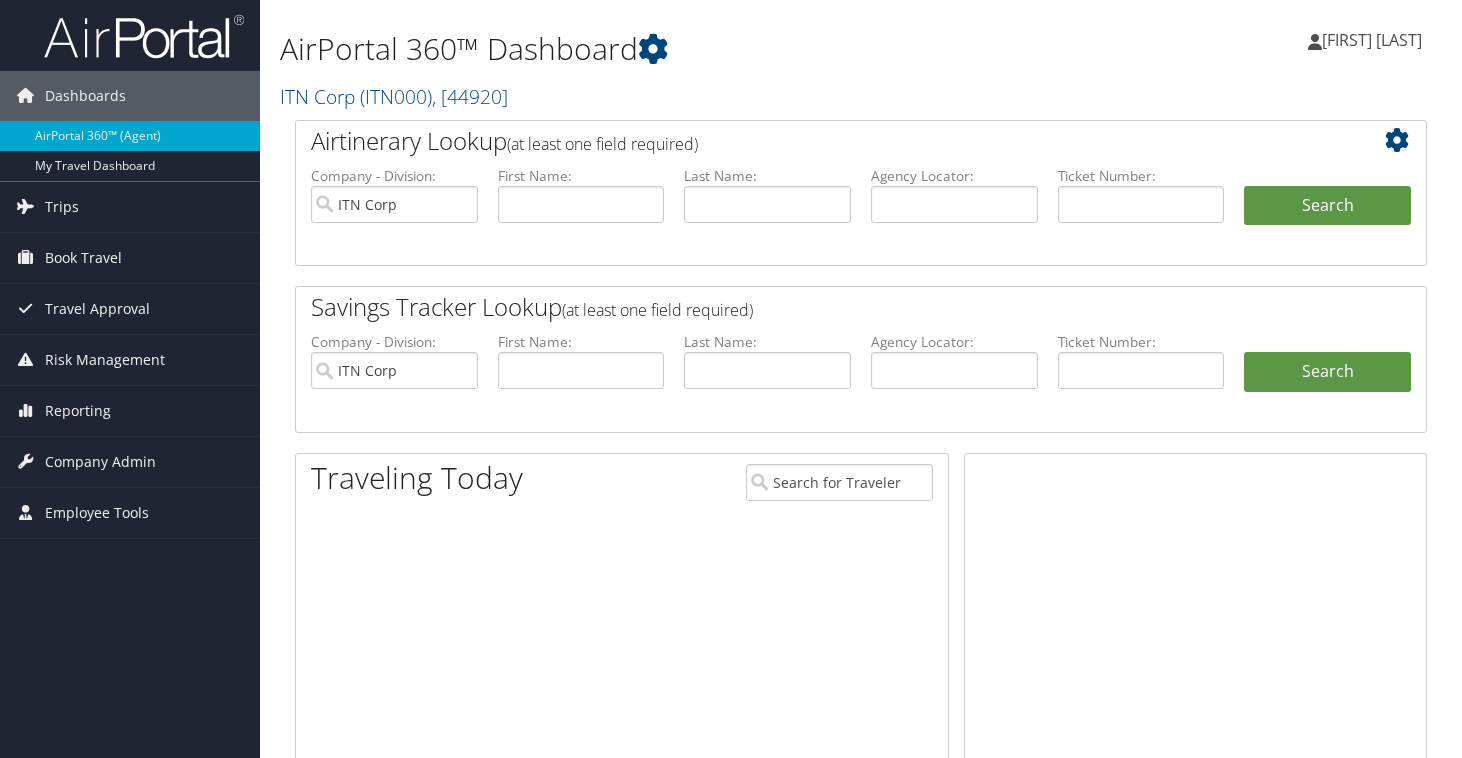 scroll, scrollTop: 0, scrollLeft: 0, axis: both 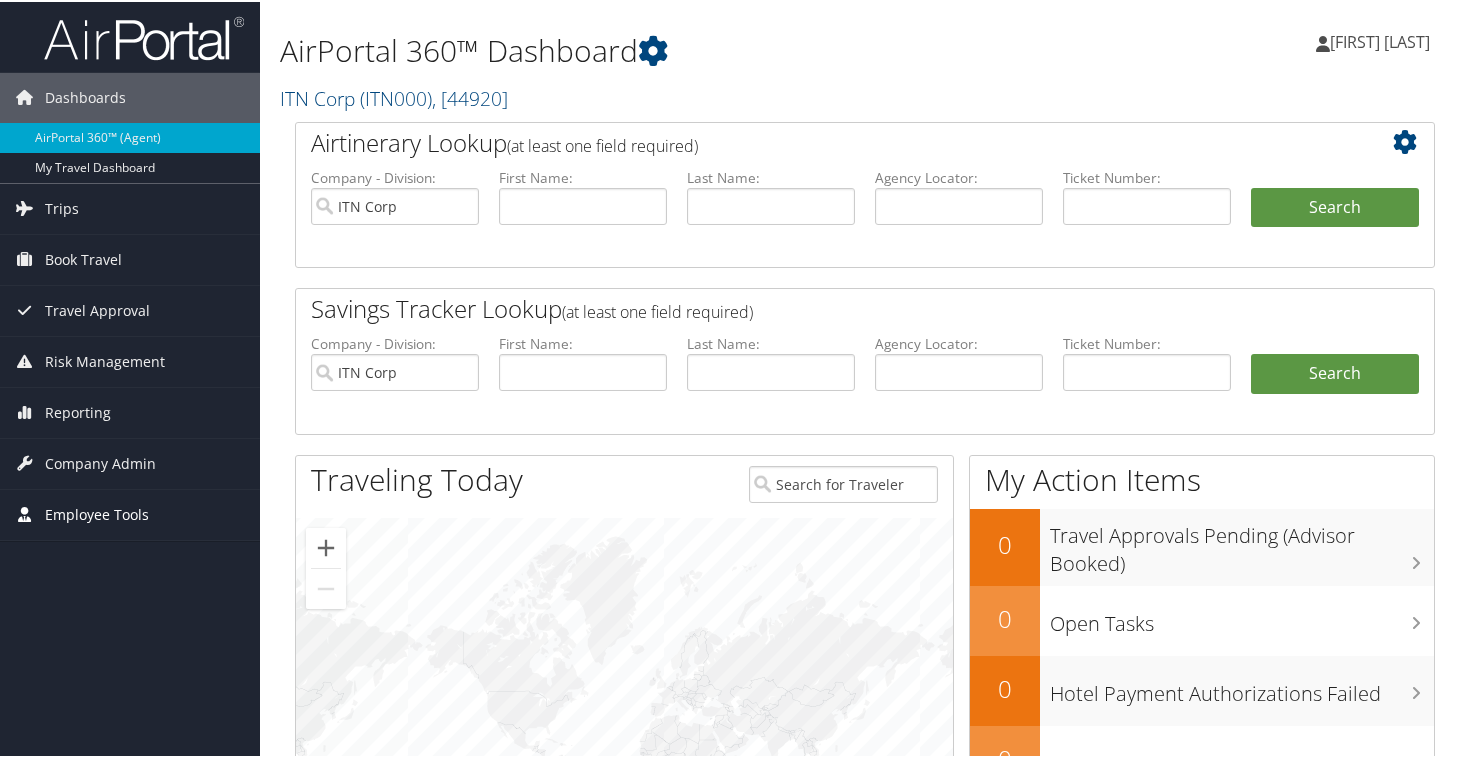 click on "Employee Tools" at bounding box center (97, 513) 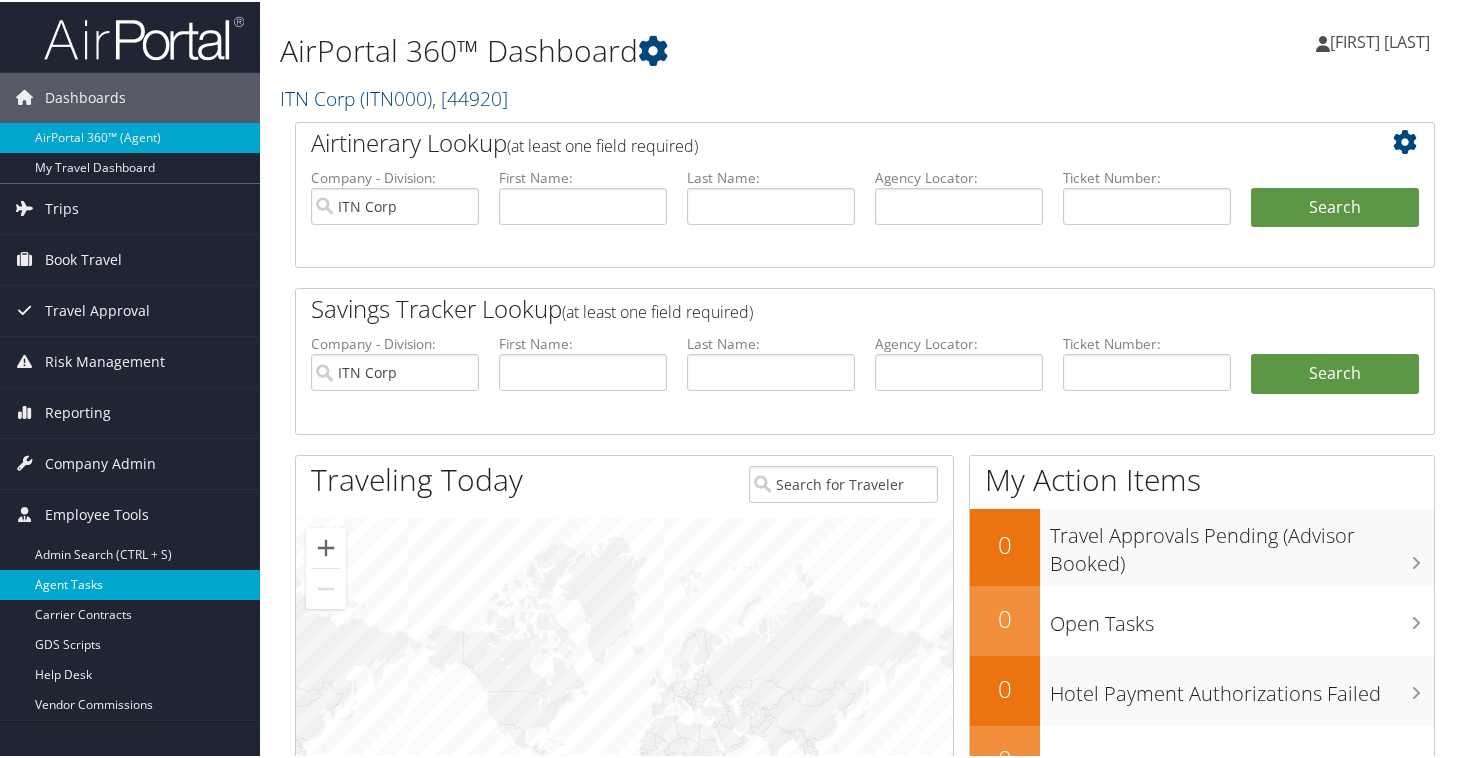 click on "Agent Tasks" at bounding box center [130, 583] 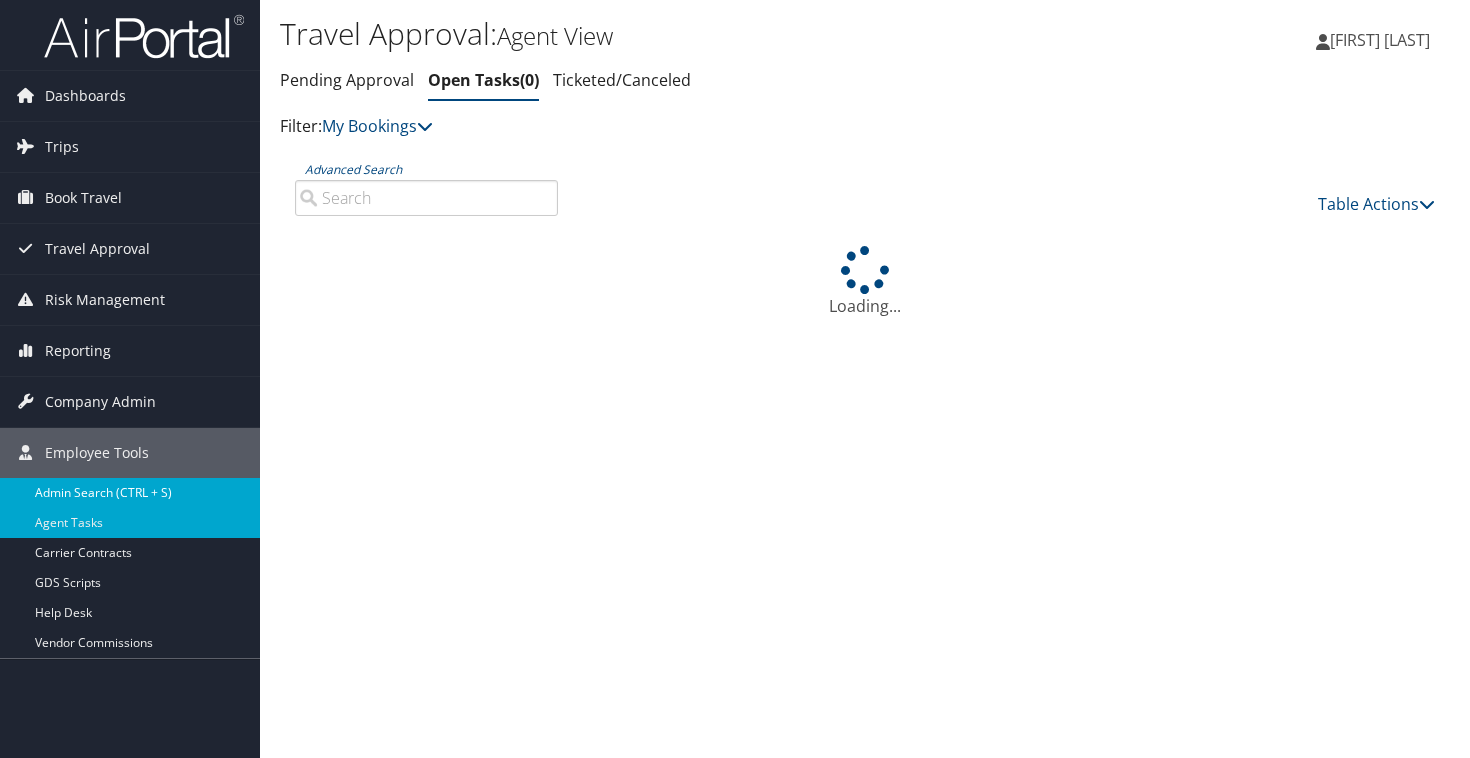 scroll, scrollTop: 0, scrollLeft: 0, axis: both 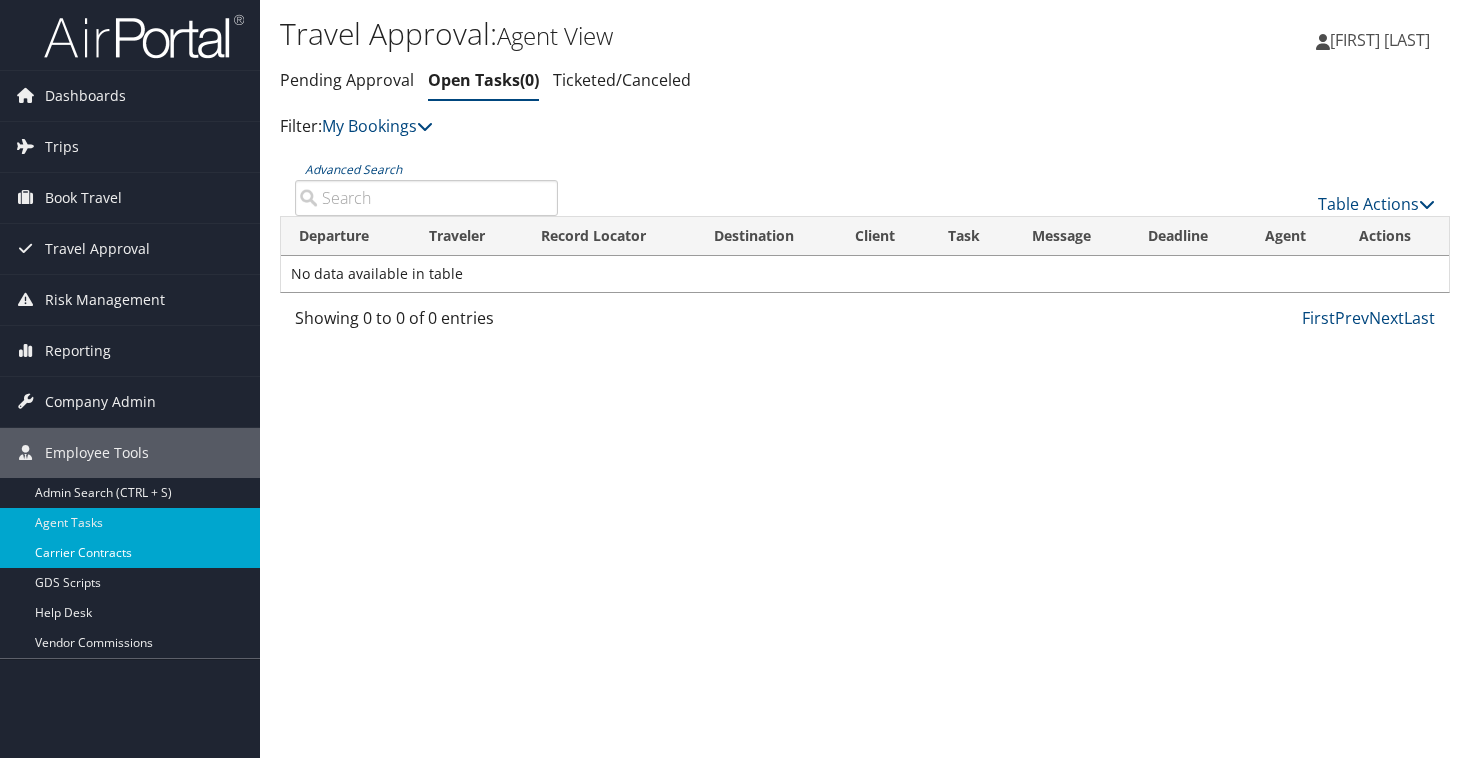 click on "Carrier Contracts" at bounding box center (130, 553) 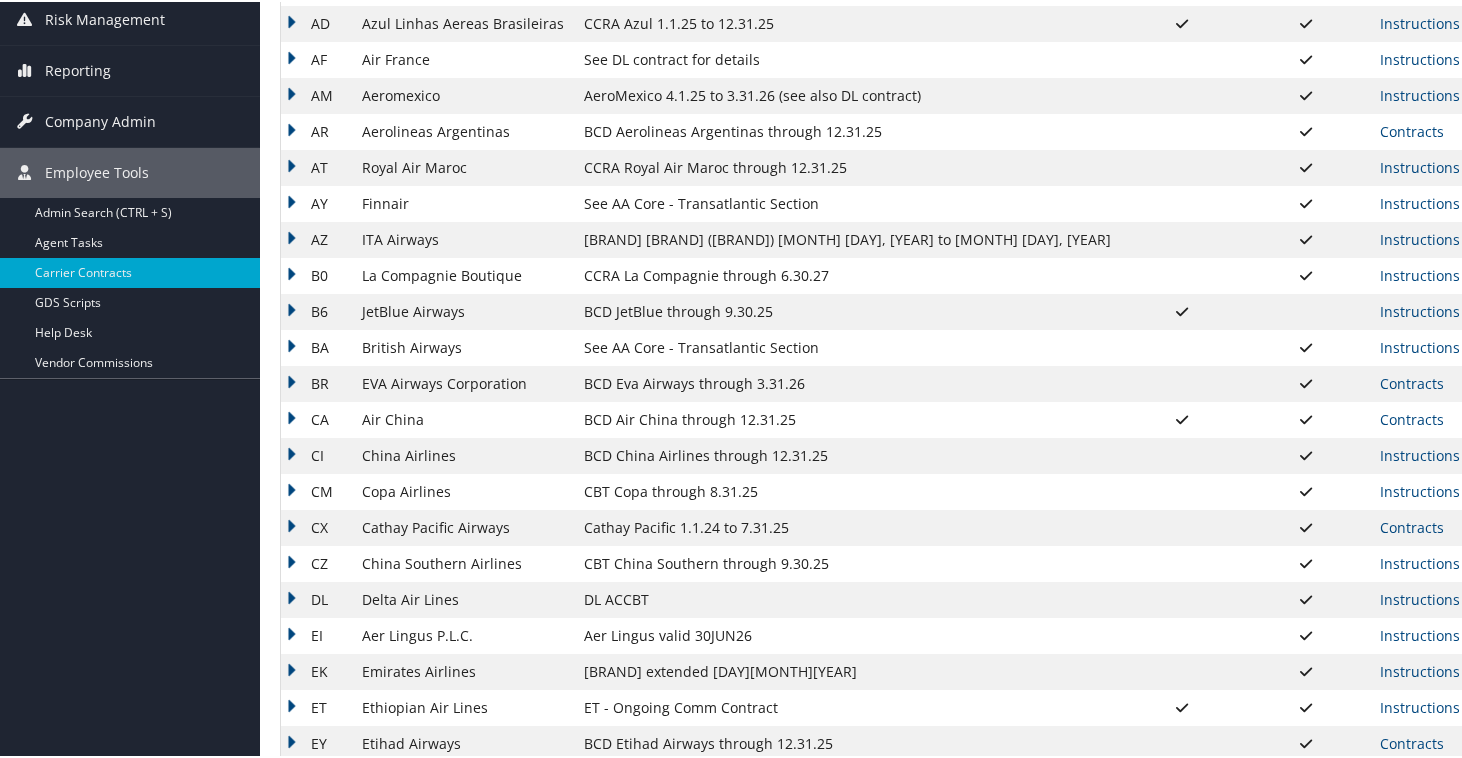 scroll, scrollTop: 0, scrollLeft: 0, axis: both 